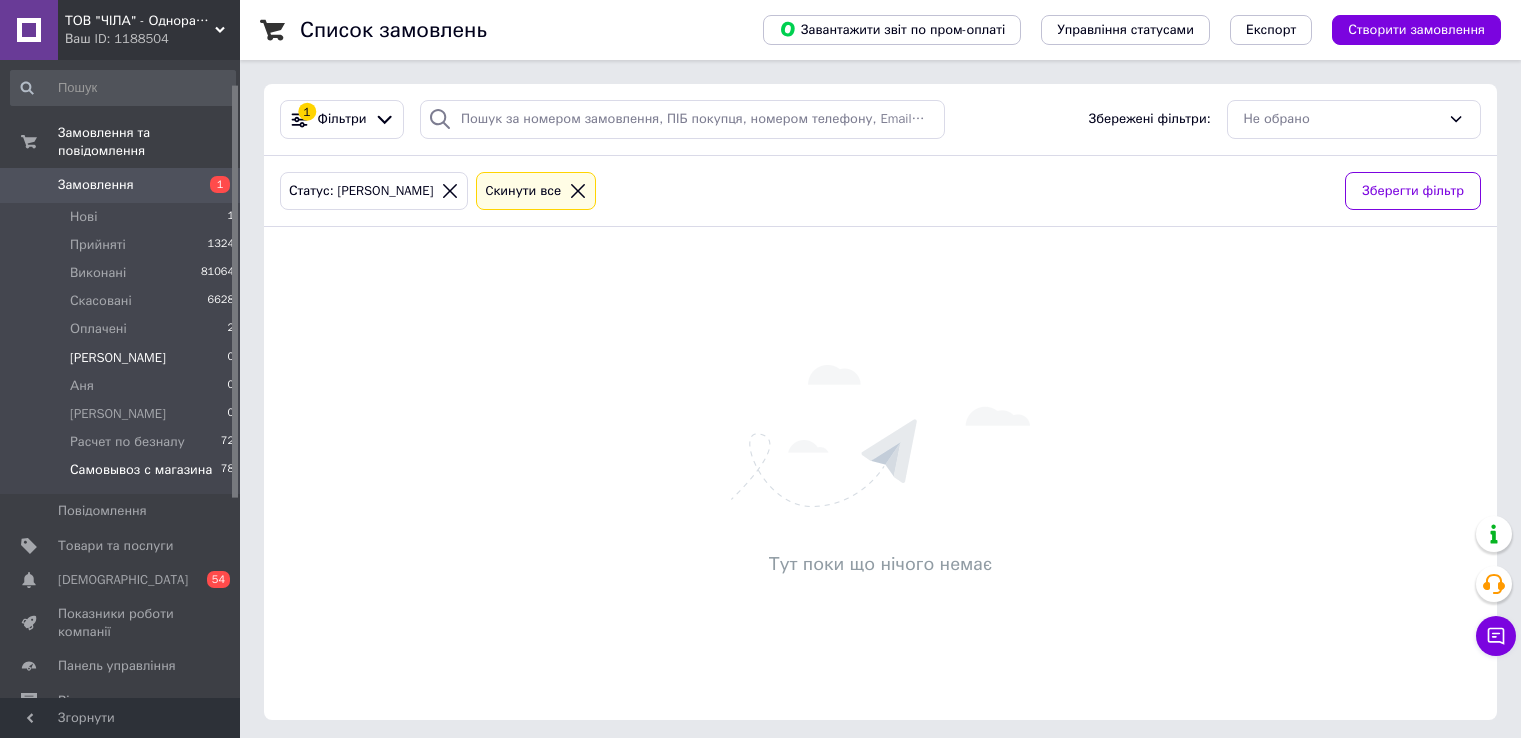 scroll, scrollTop: 0, scrollLeft: 0, axis: both 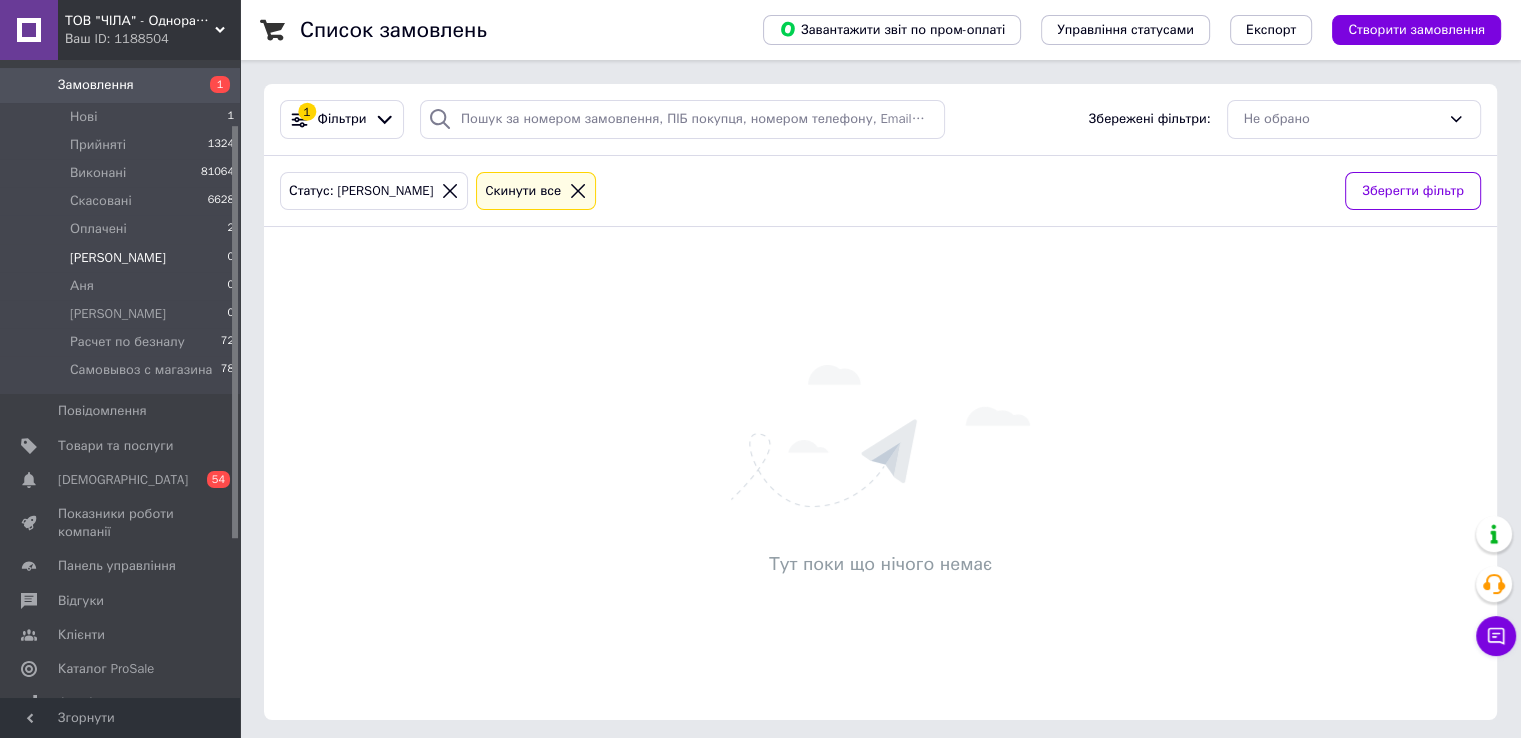 click on "[PERSON_NAME]" at bounding box center [118, 258] 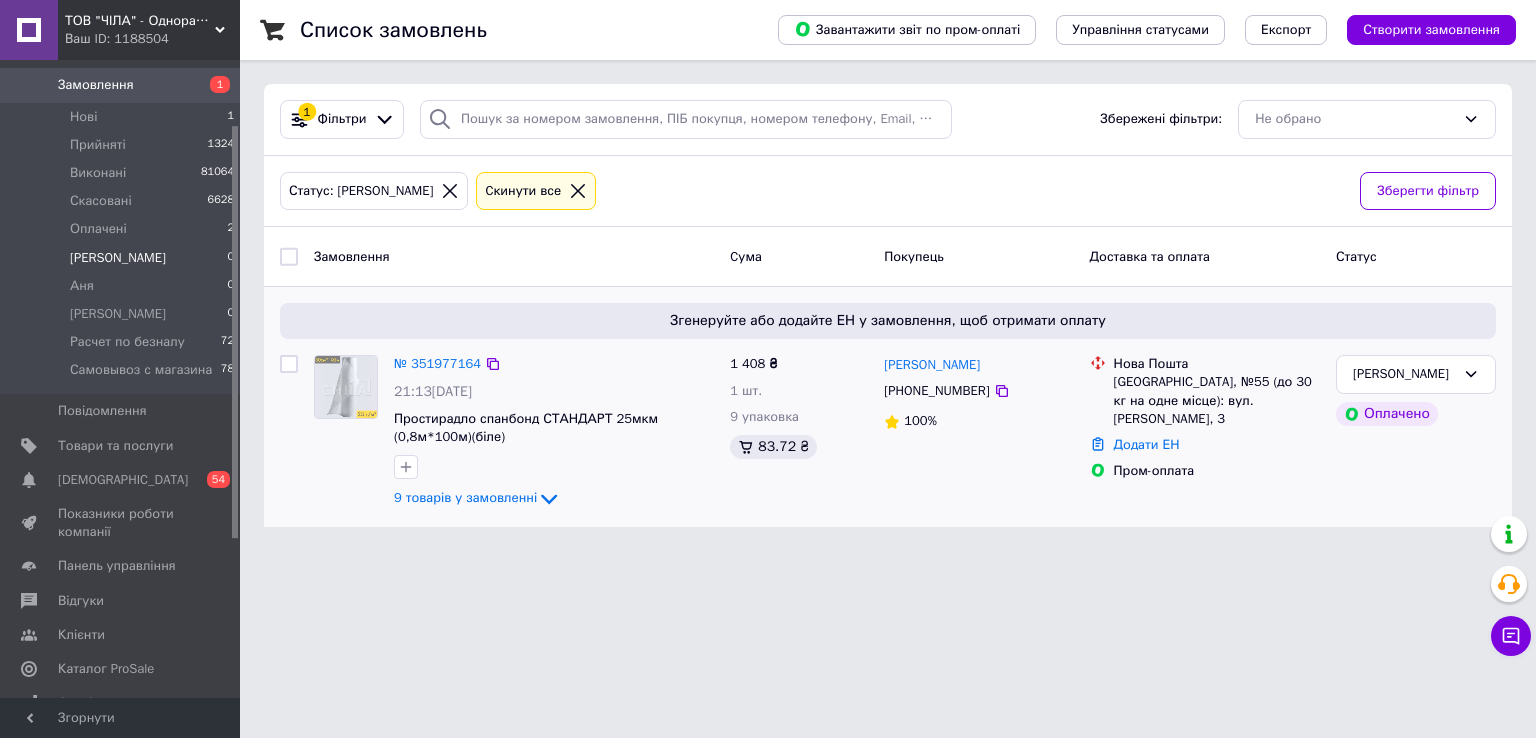 click on "[PHONE_NUMBER]" at bounding box center [936, 391] 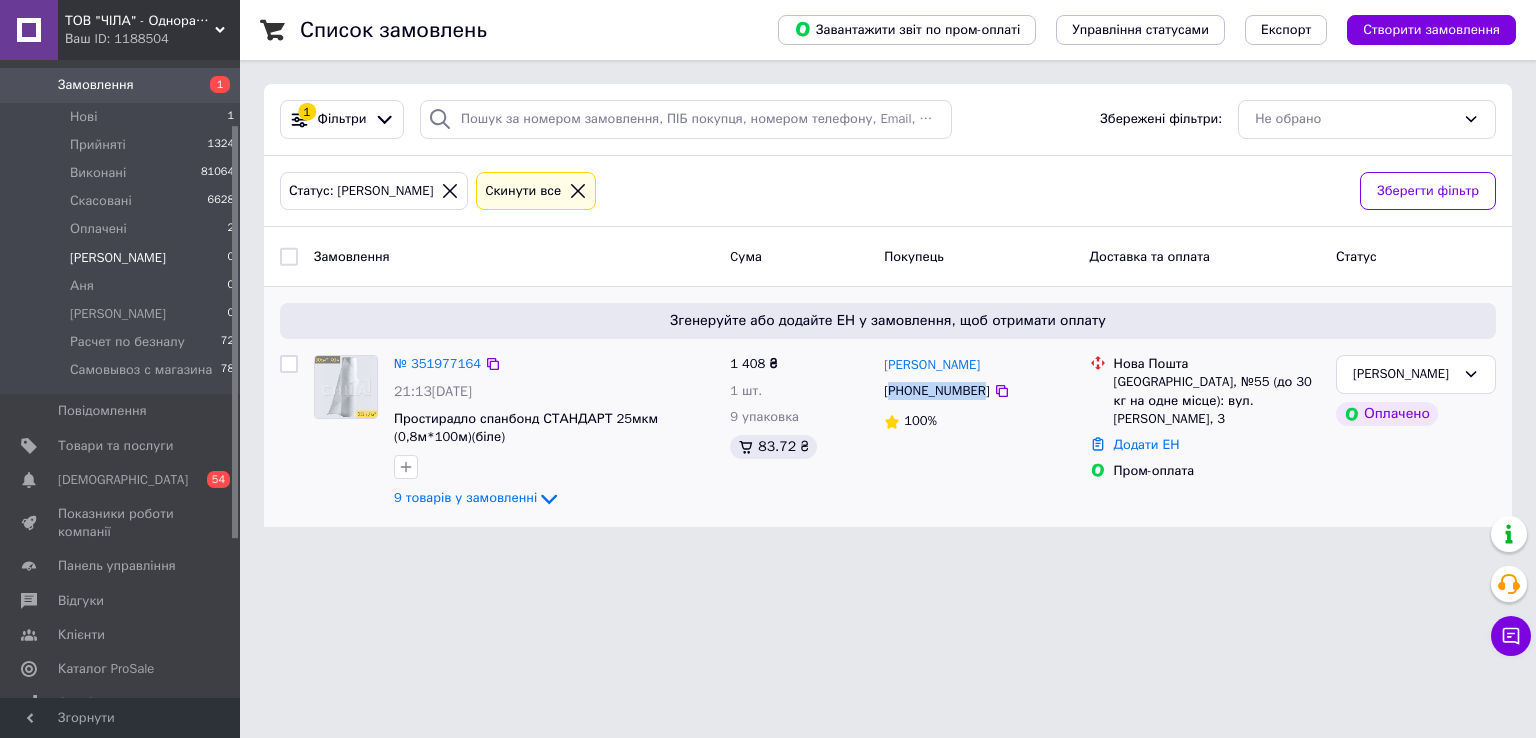 click on "[PHONE_NUMBER]" at bounding box center [936, 391] 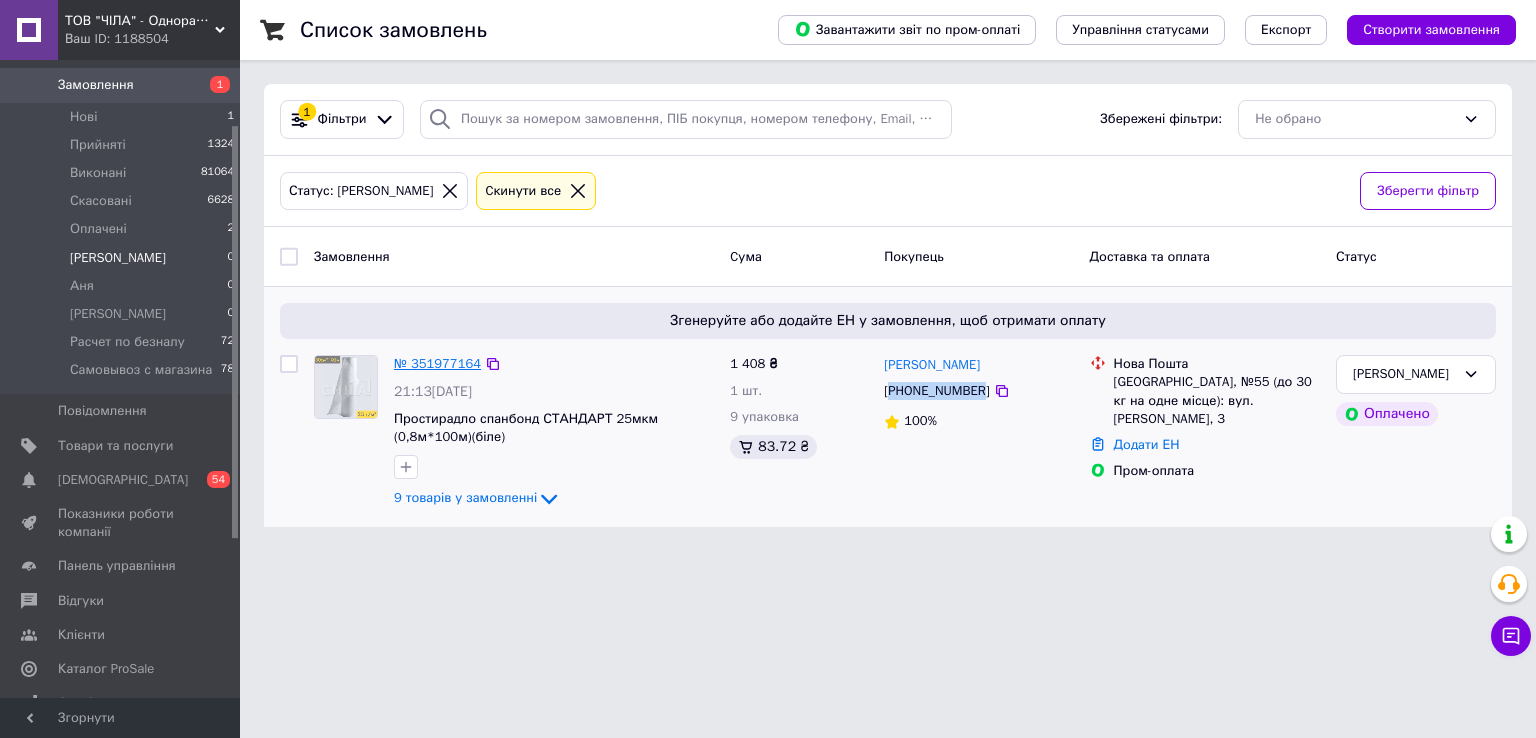 click on "№ 351977164" at bounding box center (437, 363) 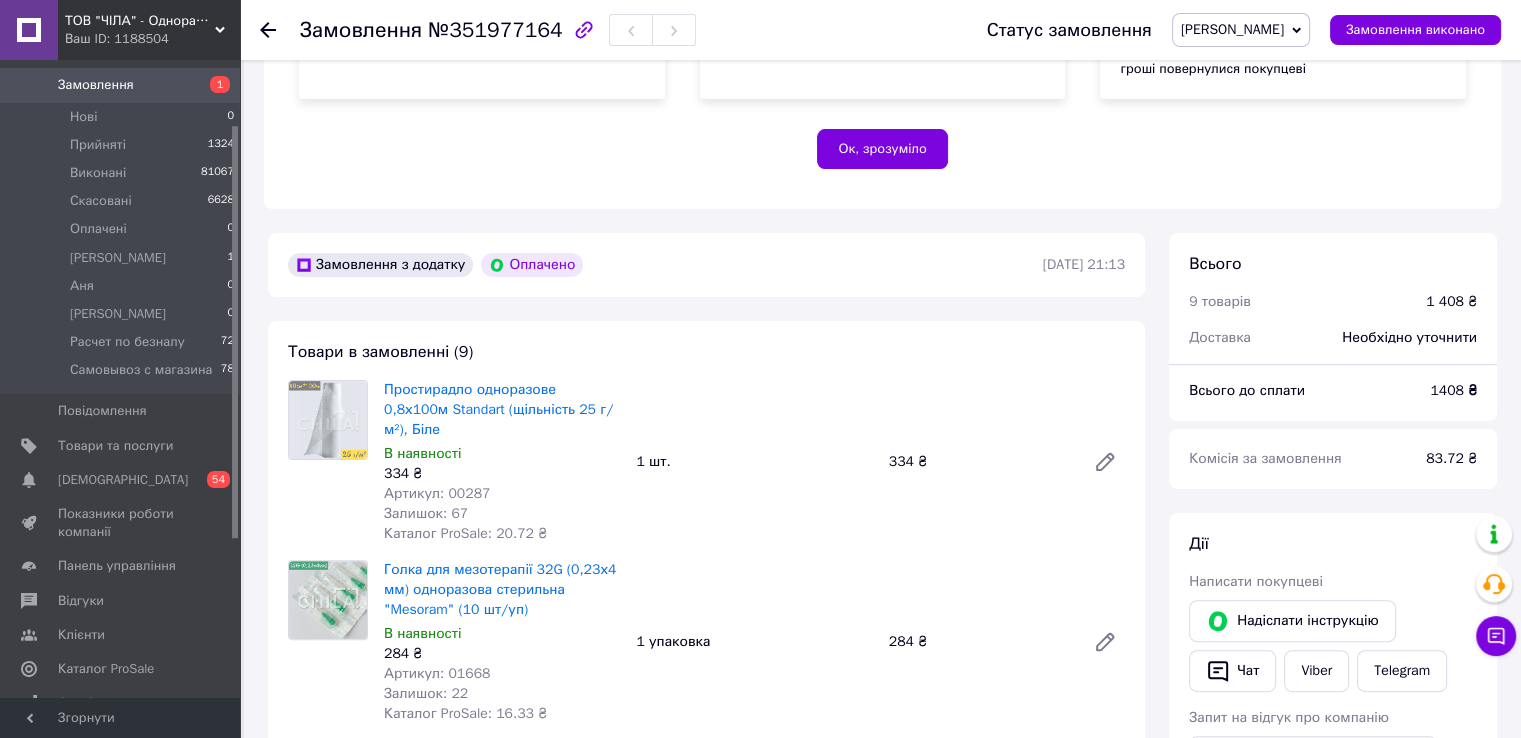 scroll, scrollTop: 500, scrollLeft: 0, axis: vertical 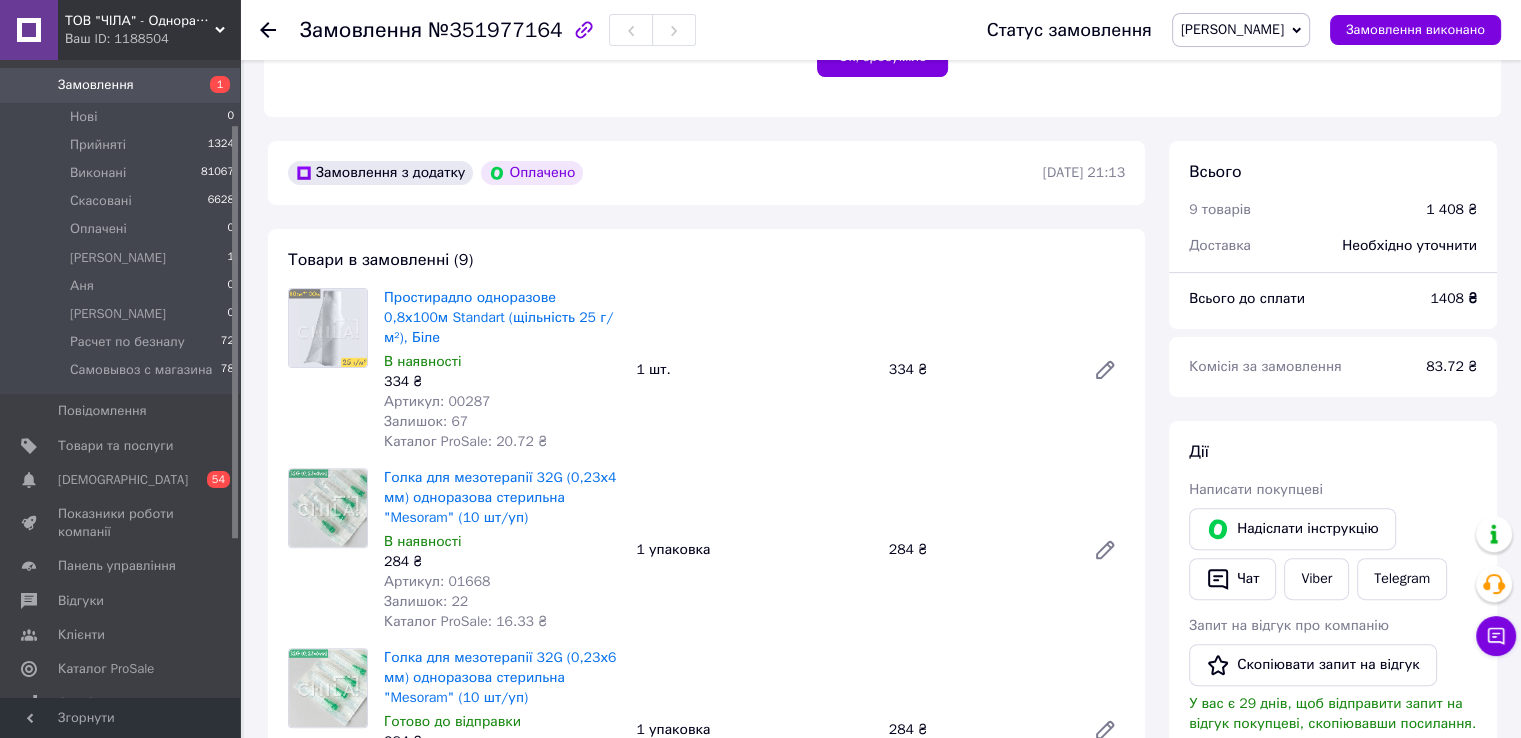 click on "Артикул: 00287" at bounding box center (437, 401) 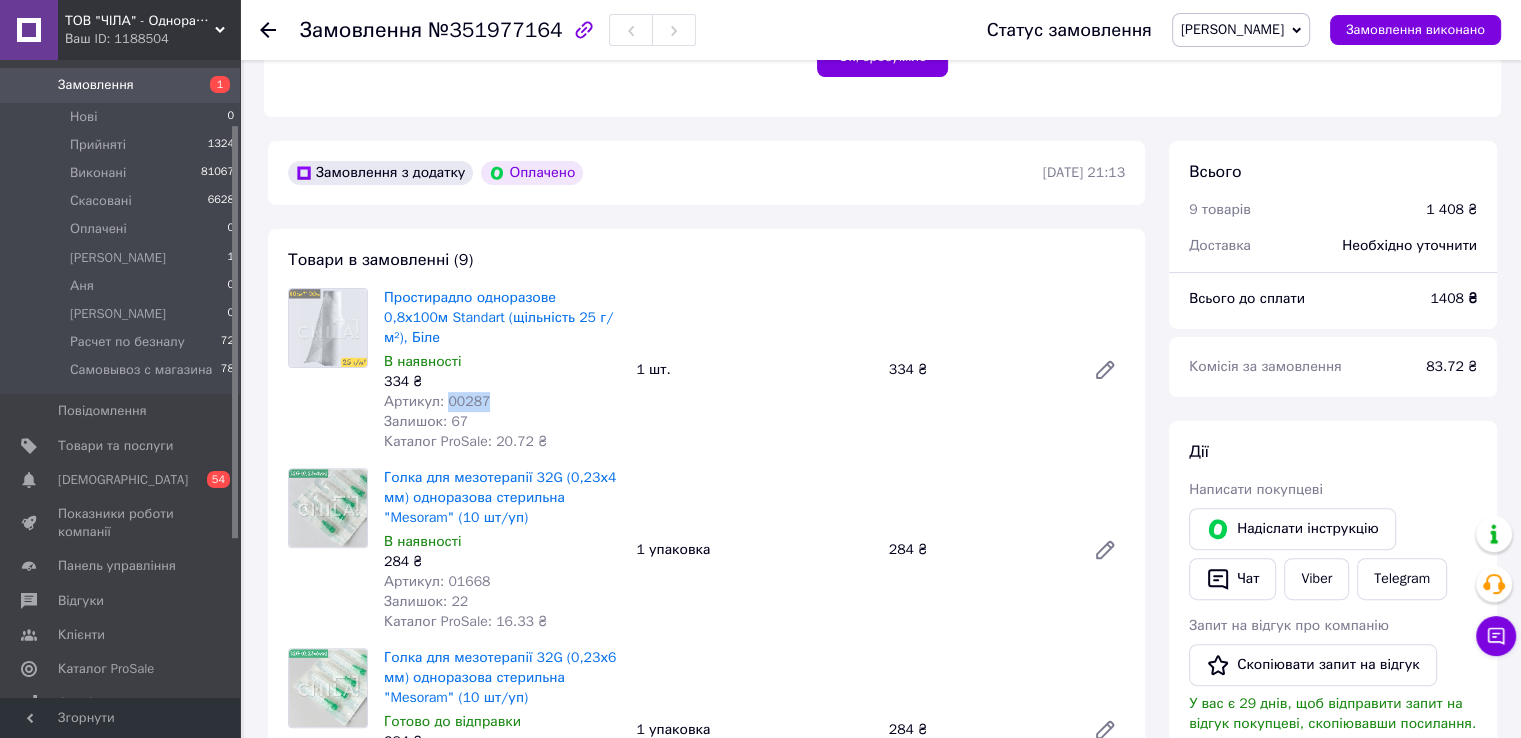 click on "Артикул: 00287" at bounding box center [437, 401] 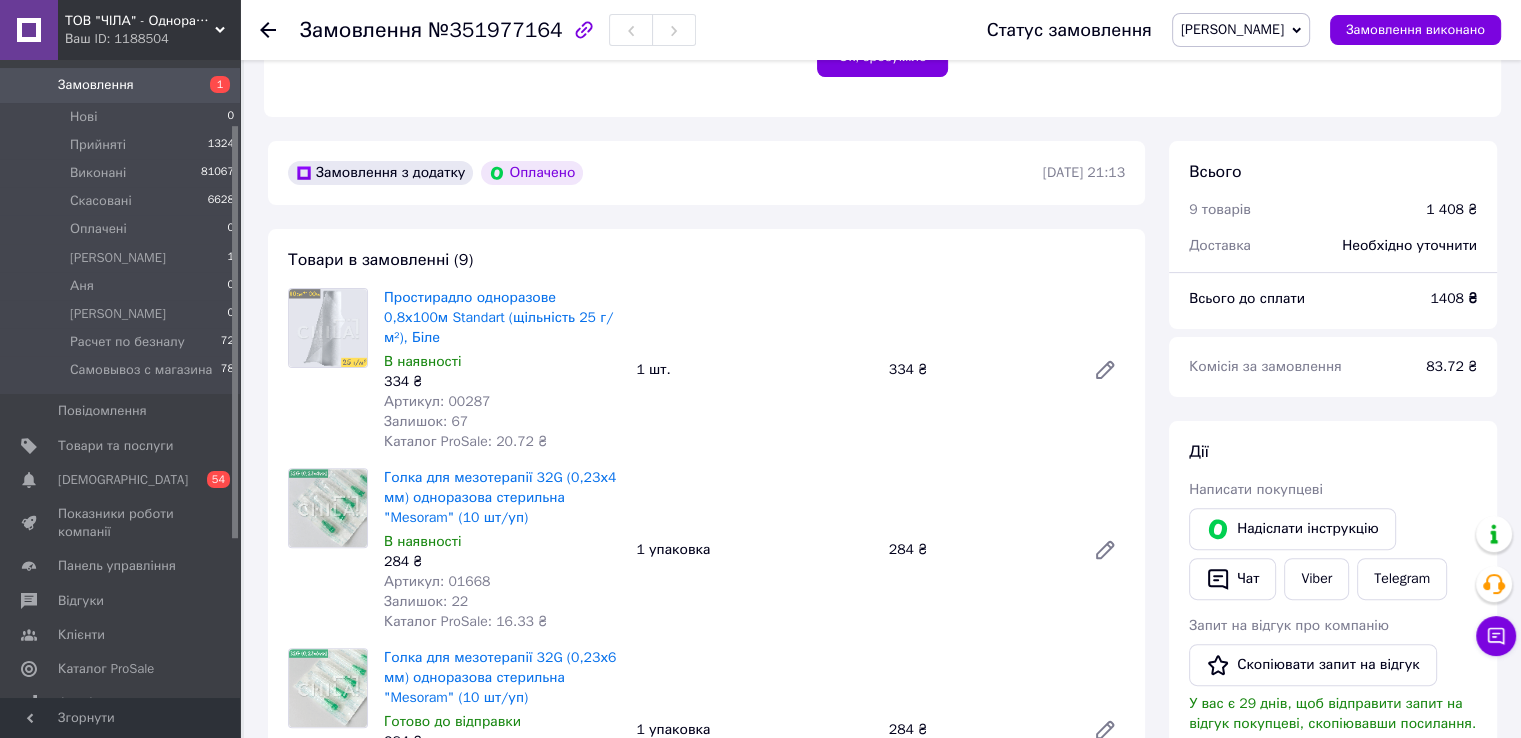 click on "Артикул: 01668" at bounding box center (437, 581) 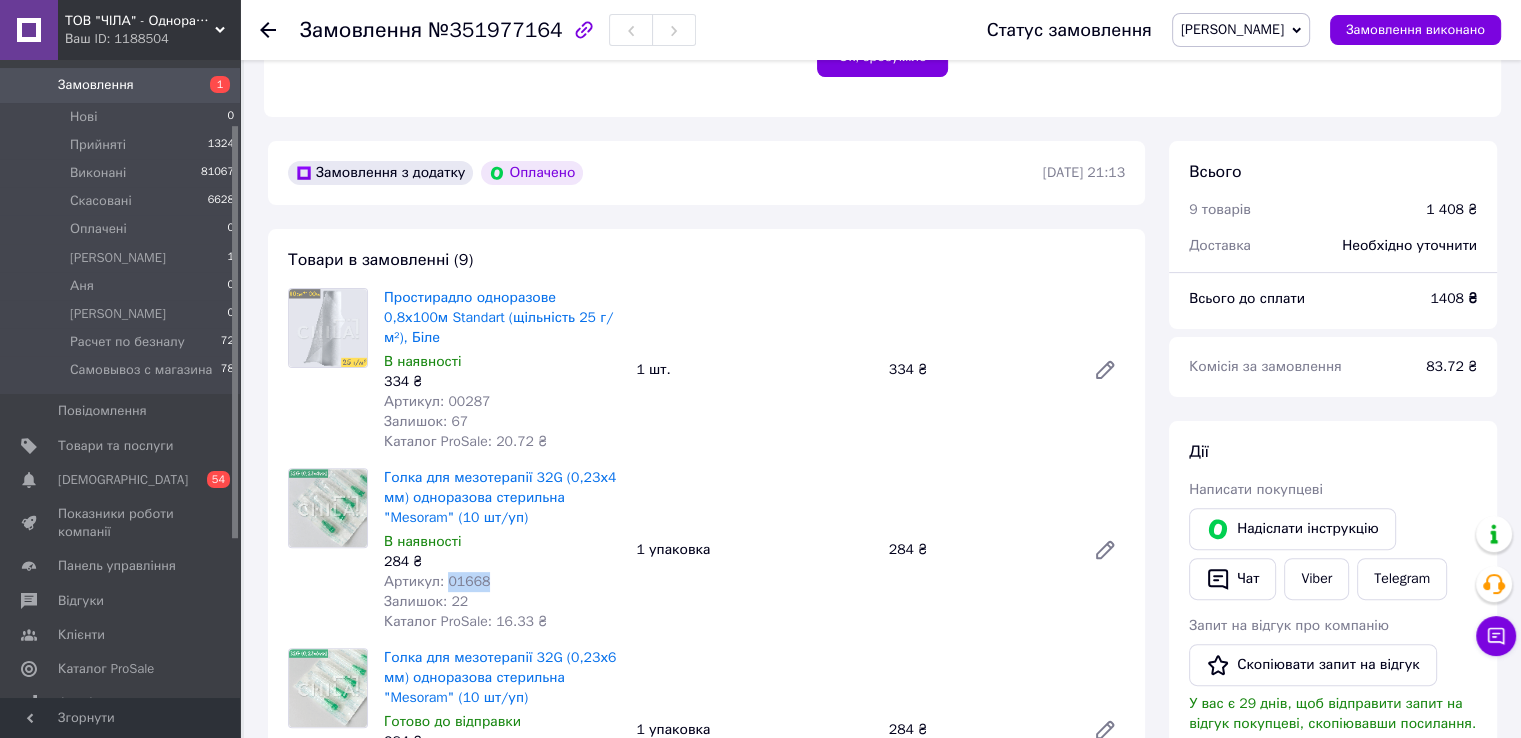 click on "Артикул: 01668" at bounding box center [437, 581] 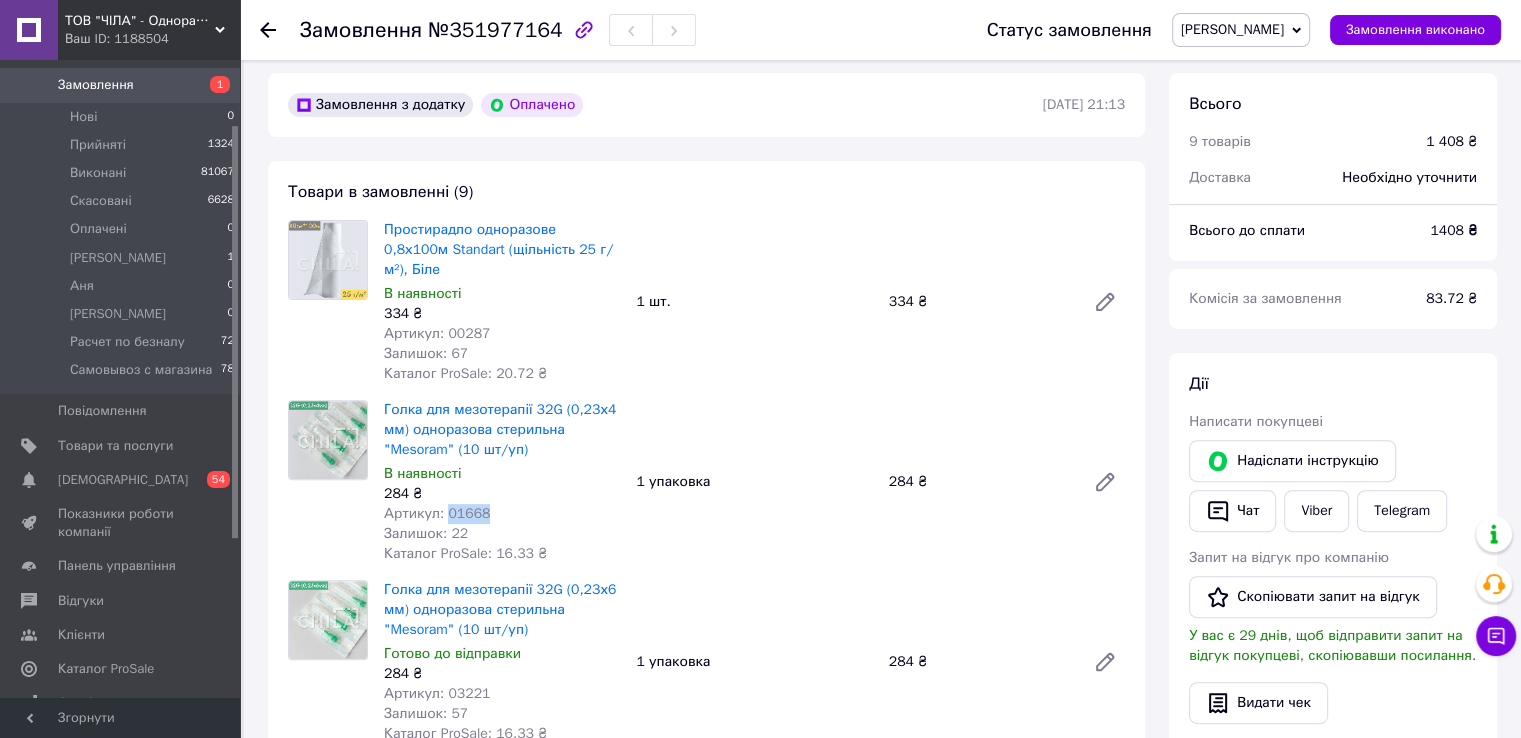 scroll, scrollTop: 600, scrollLeft: 0, axis: vertical 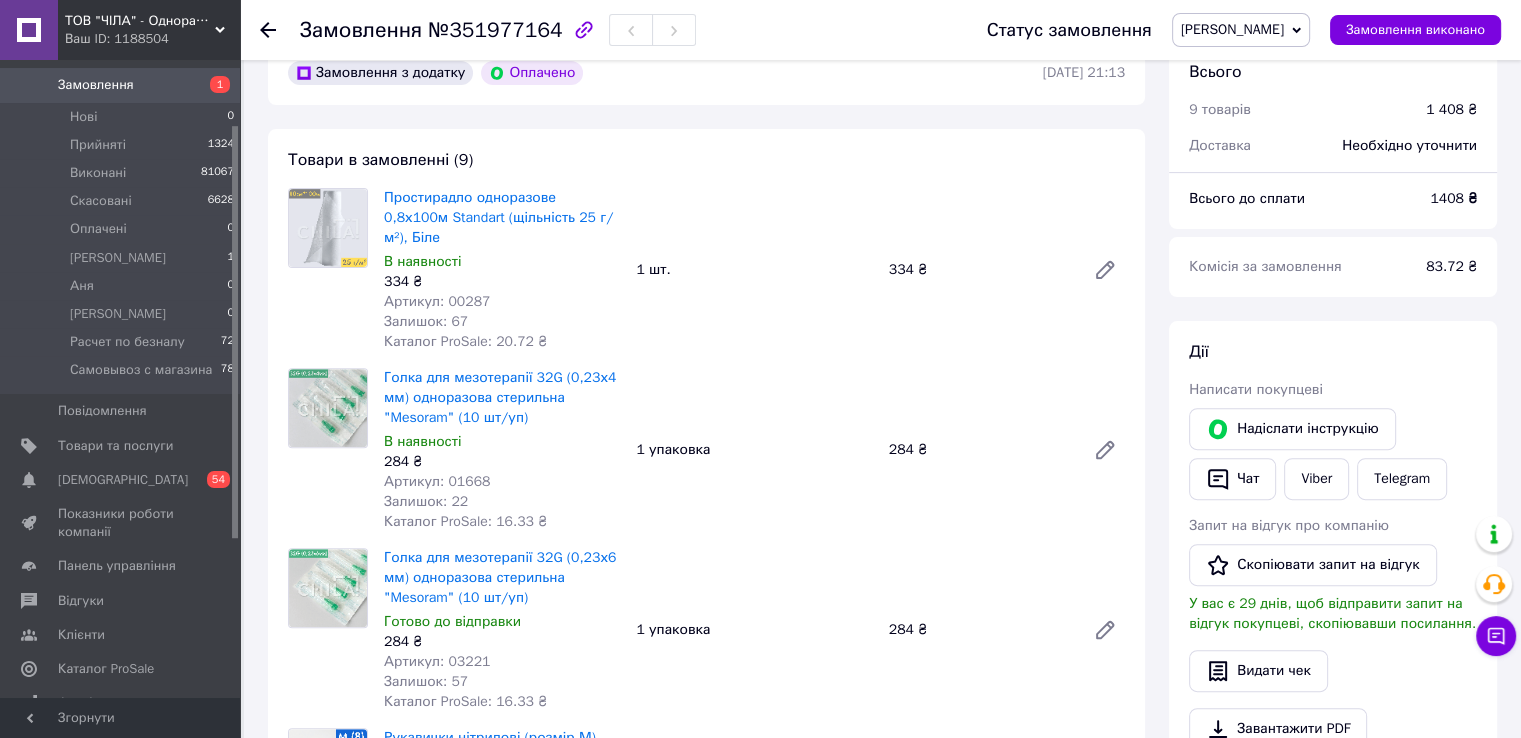 click on "Артикул: 03221" at bounding box center [437, 661] 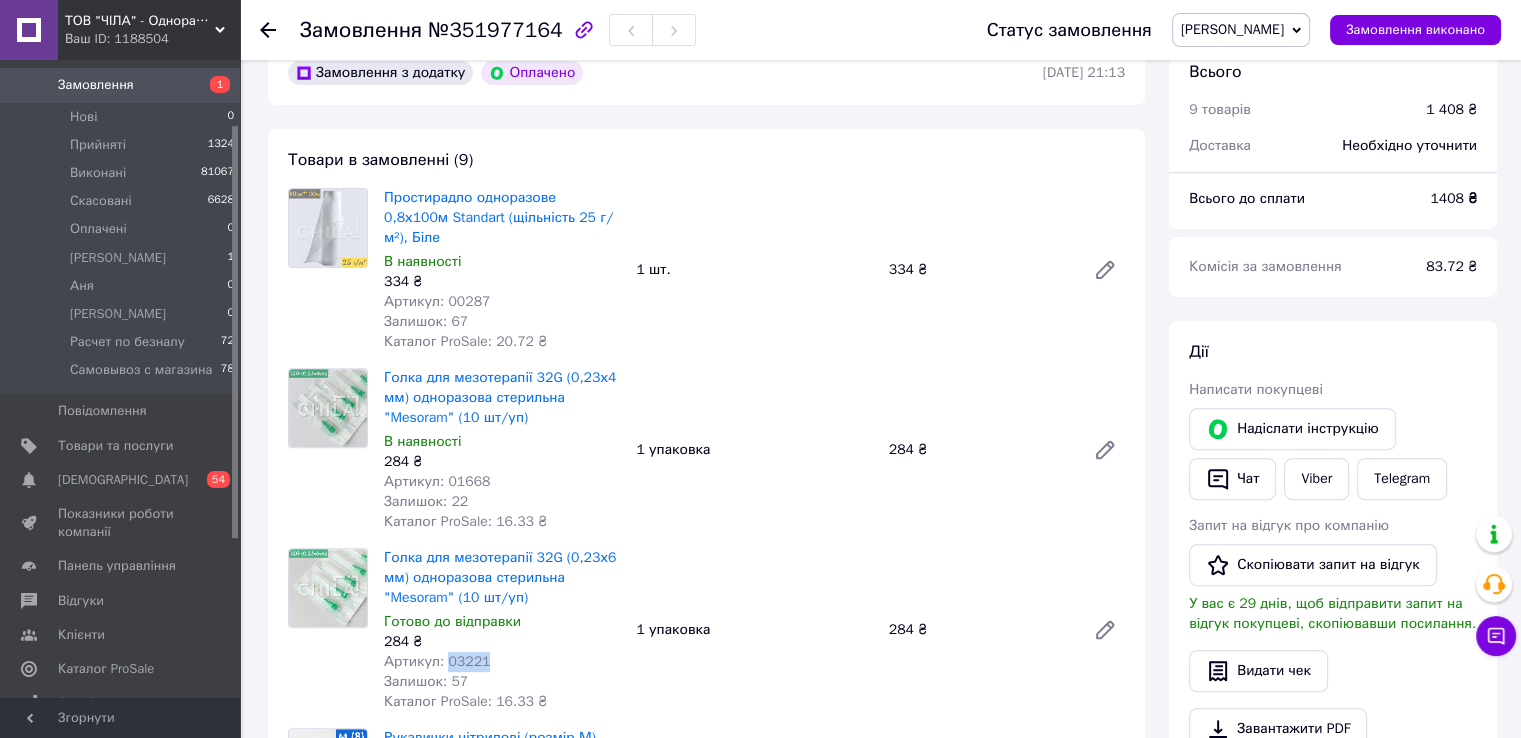 click on "Артикул: 03221" at bounding box center [437, 661] 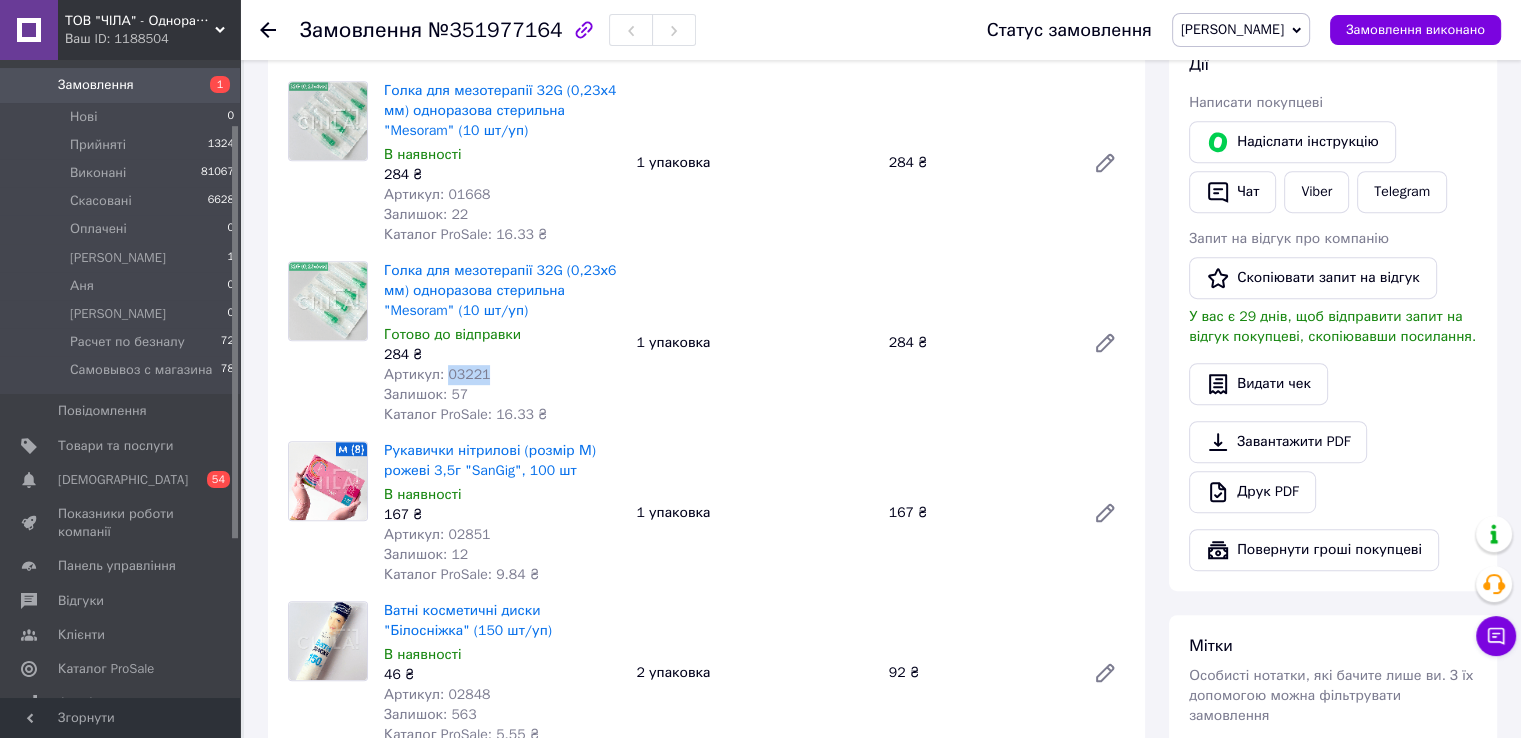 scroll, scrollTop: 900, scrollLeft: 0, axis: vertical 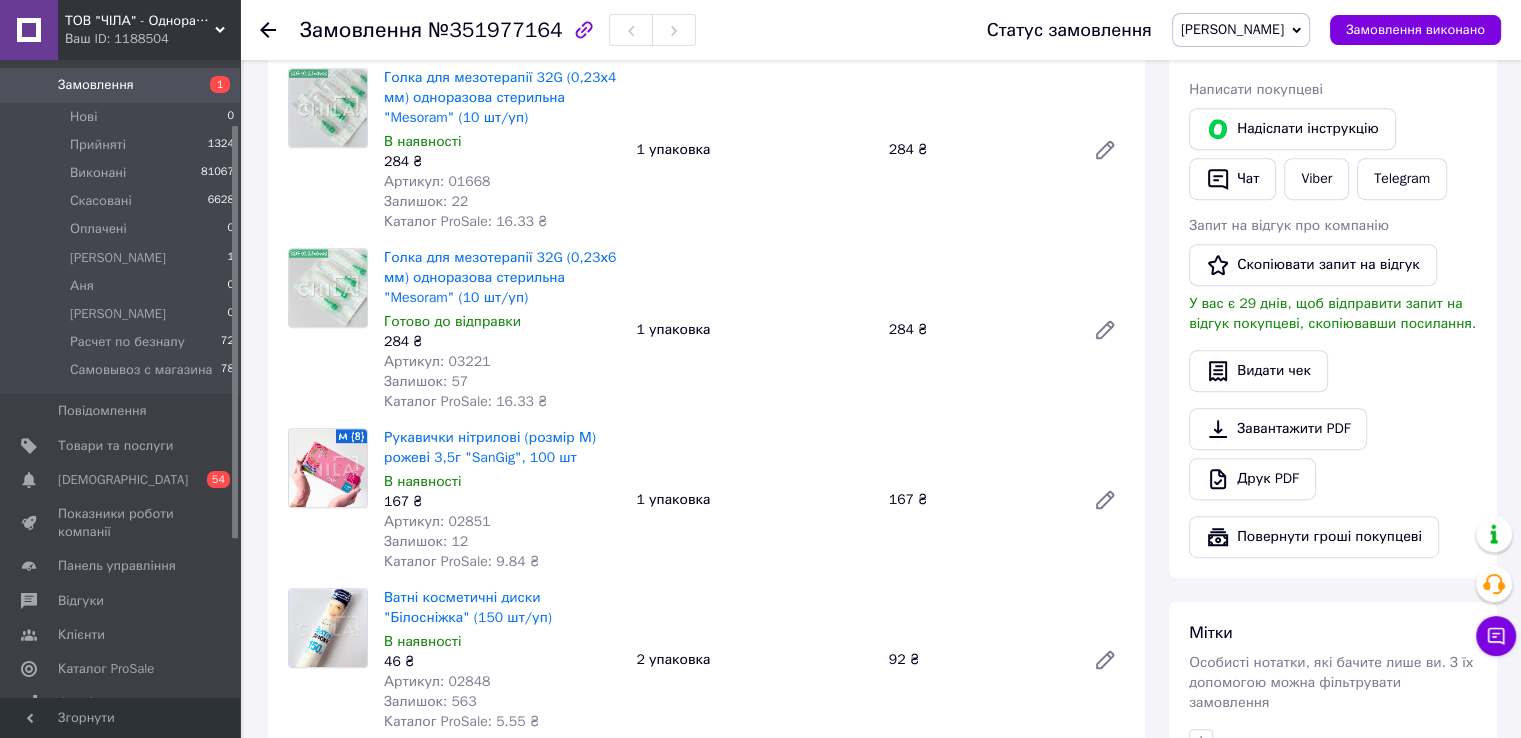 click on "Артикул: 02851" at bounding box center (437, 521) 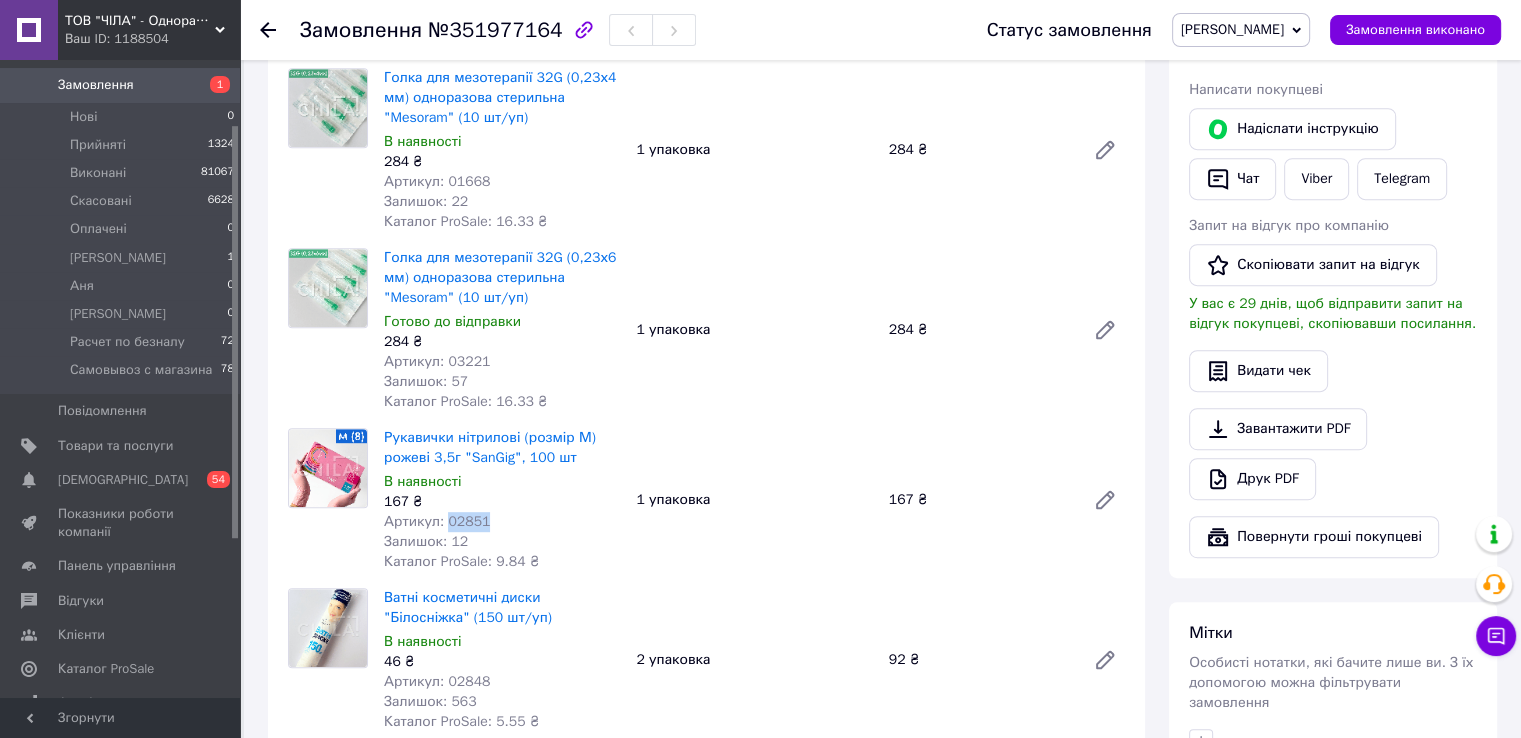 click on "Артикул: 02851" at bounding box center [437, 521] 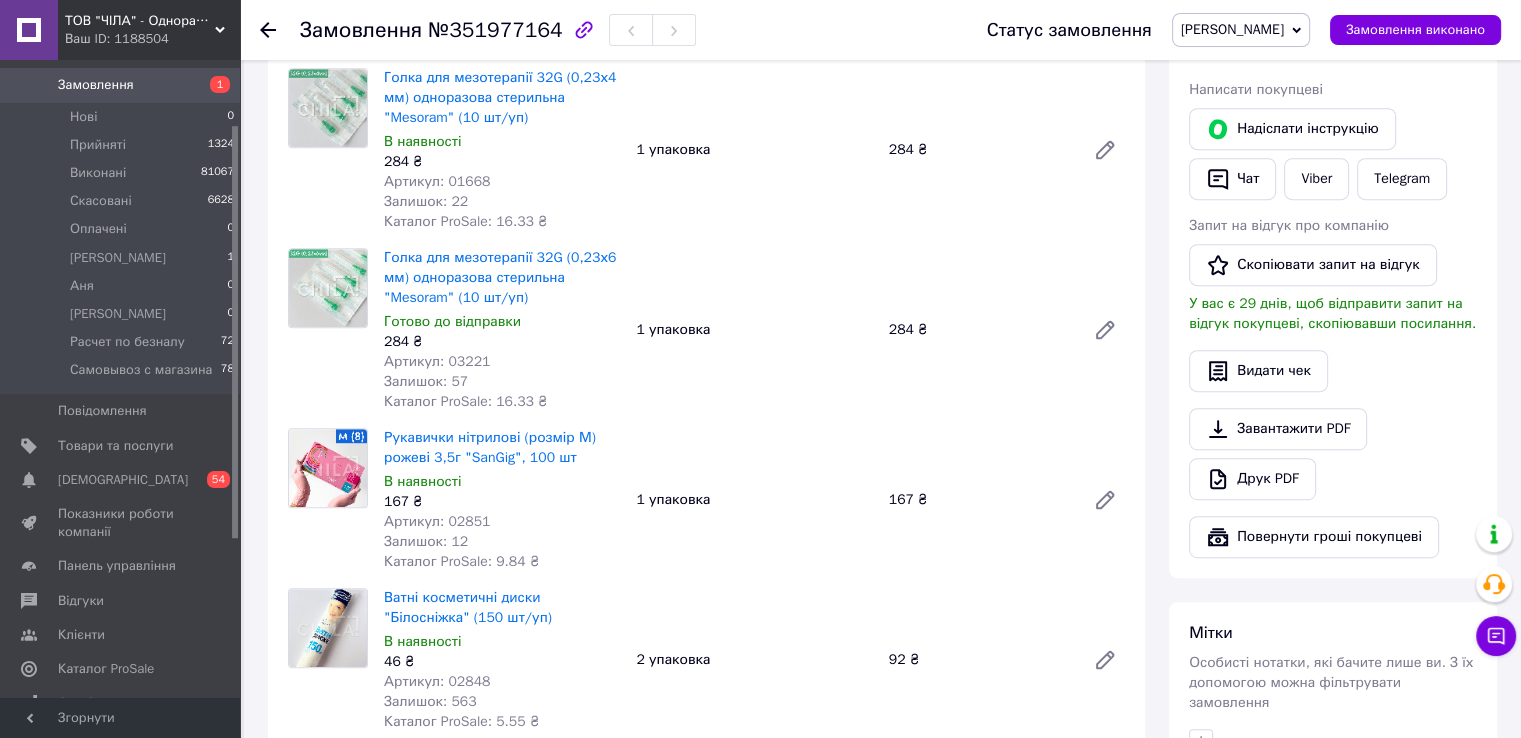 click on "Артикул: 02848" at bounding box center (437, 681) 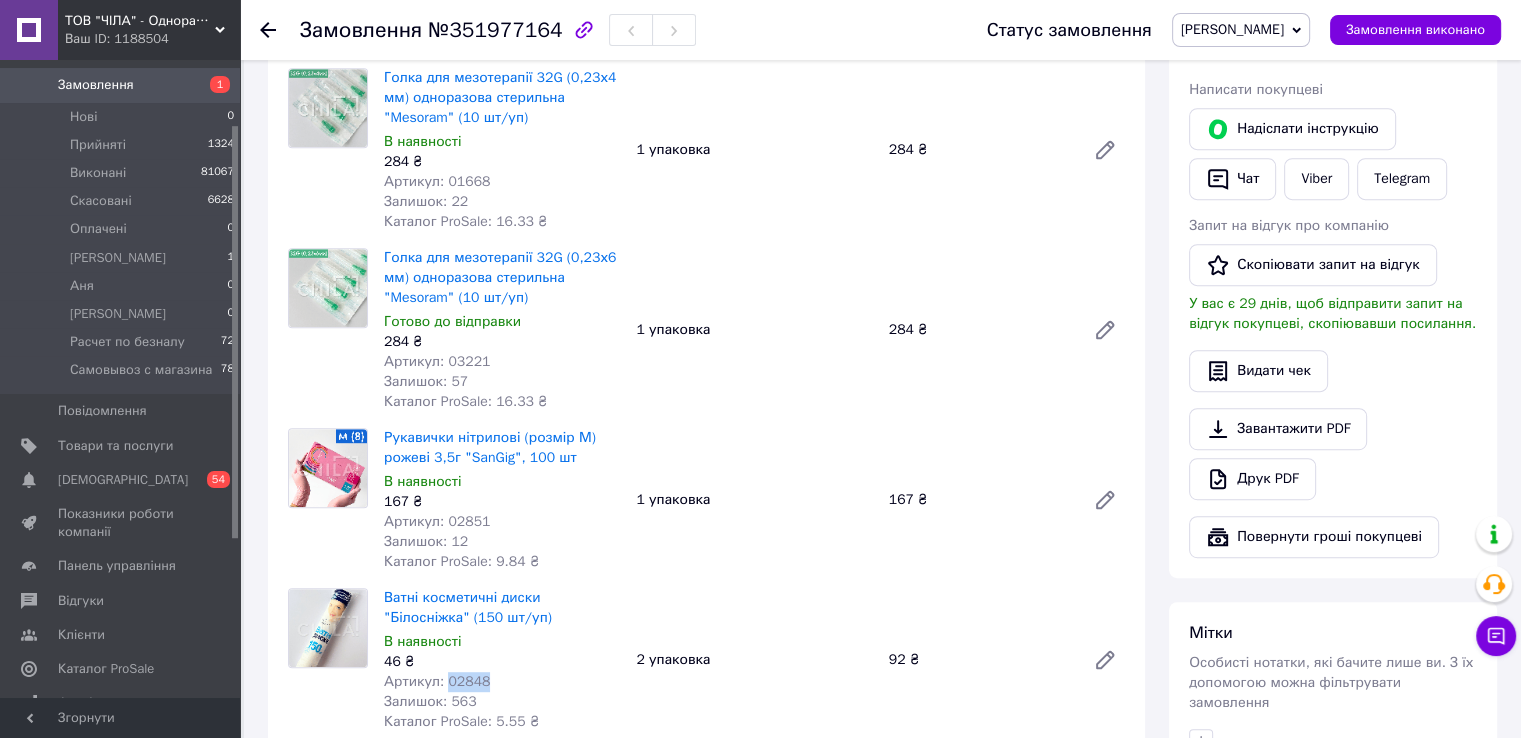 click on "Артикул: 02848" at bounding box center (437, 681) 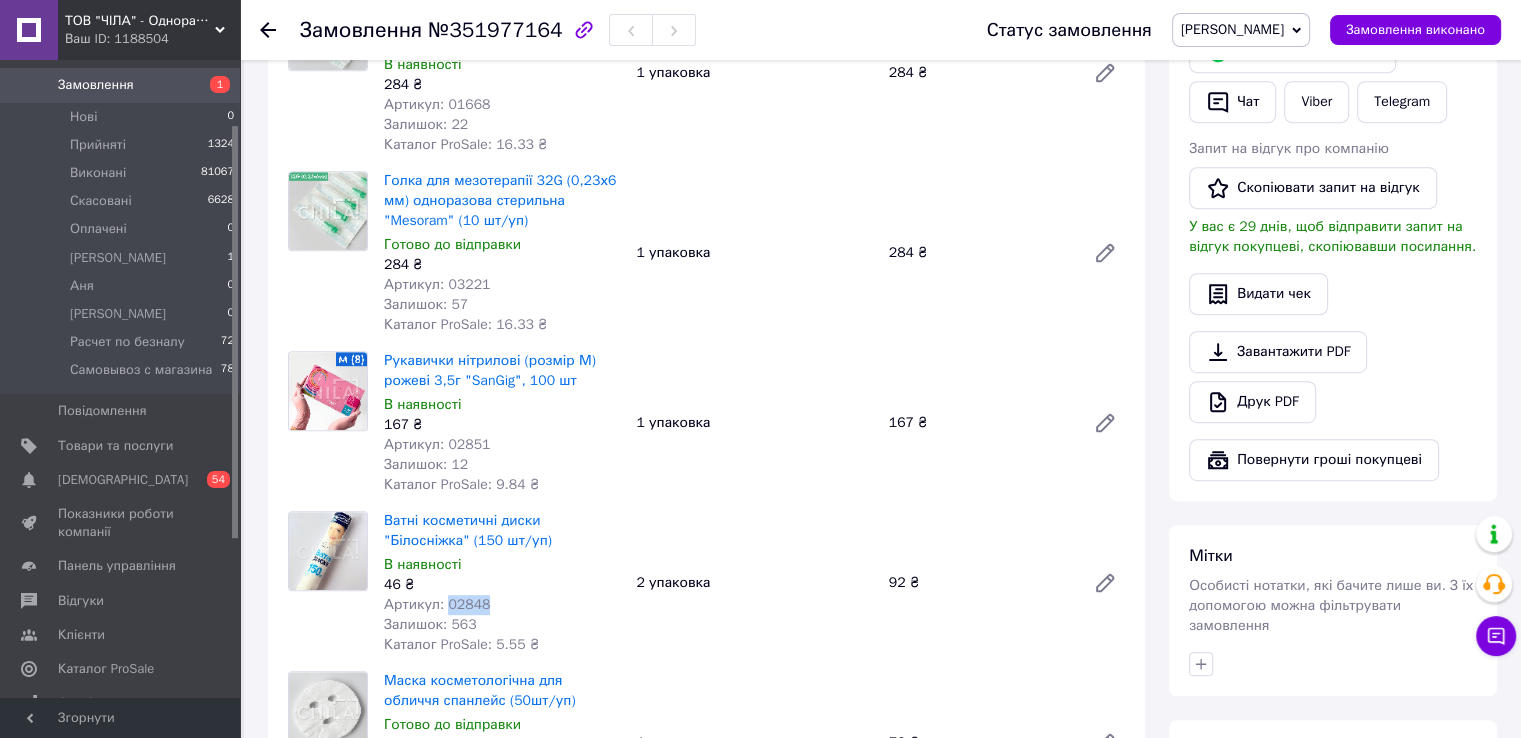 scroll, scrollTop: 1200, scrollLeft: 0, axis: vertical 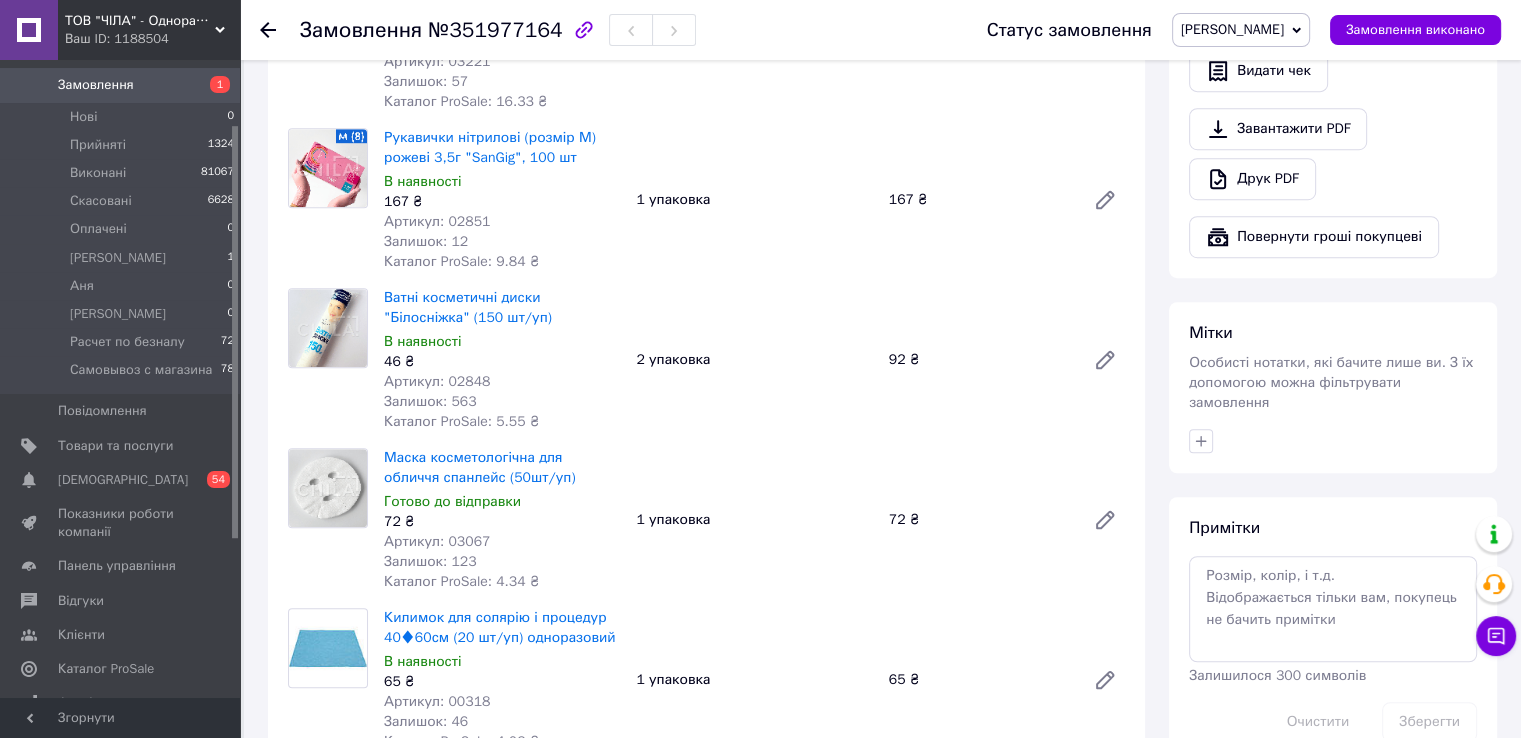 click on "Артикул: 03067" at bounding box center (437, 541) 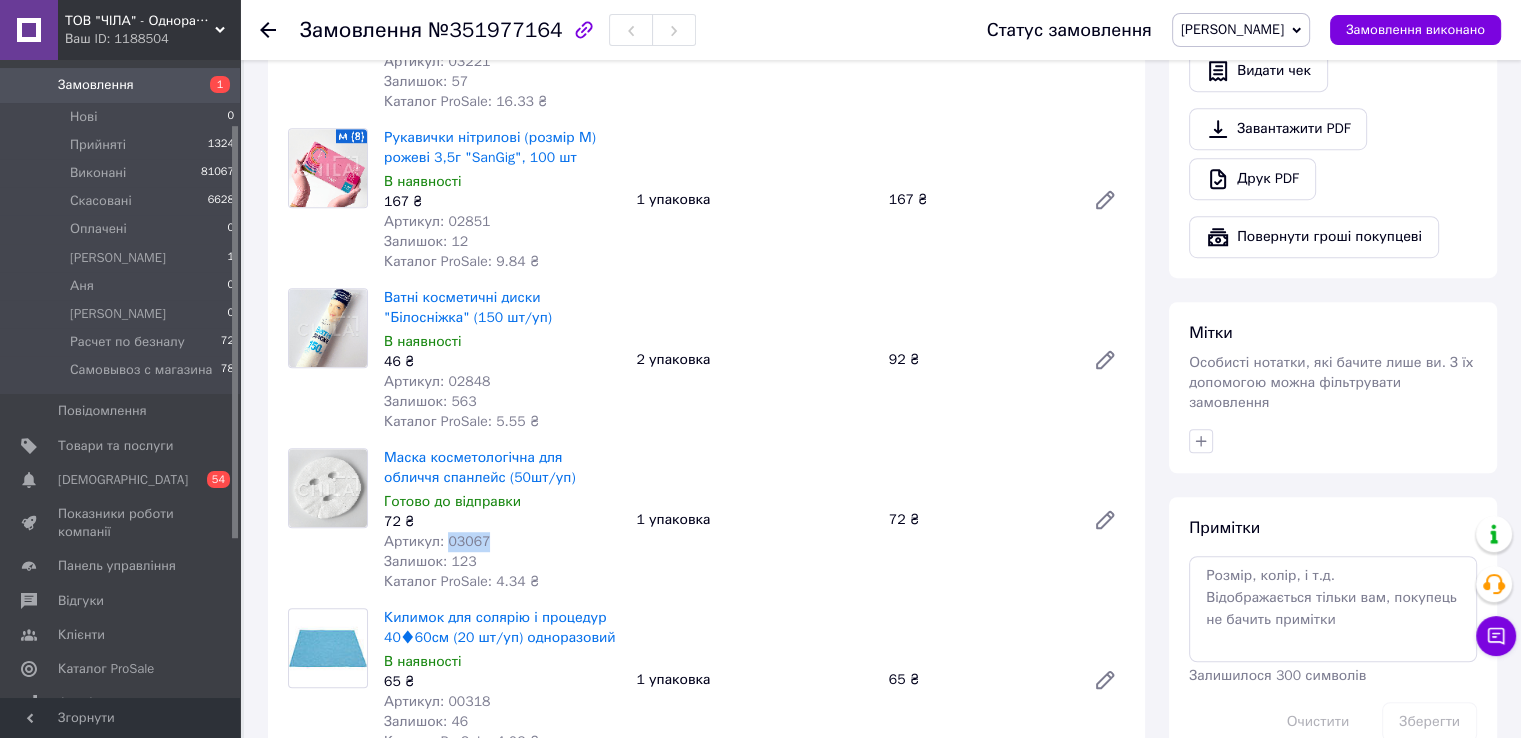 click on "Артикул: 03067" at bounding box center (437, 541) 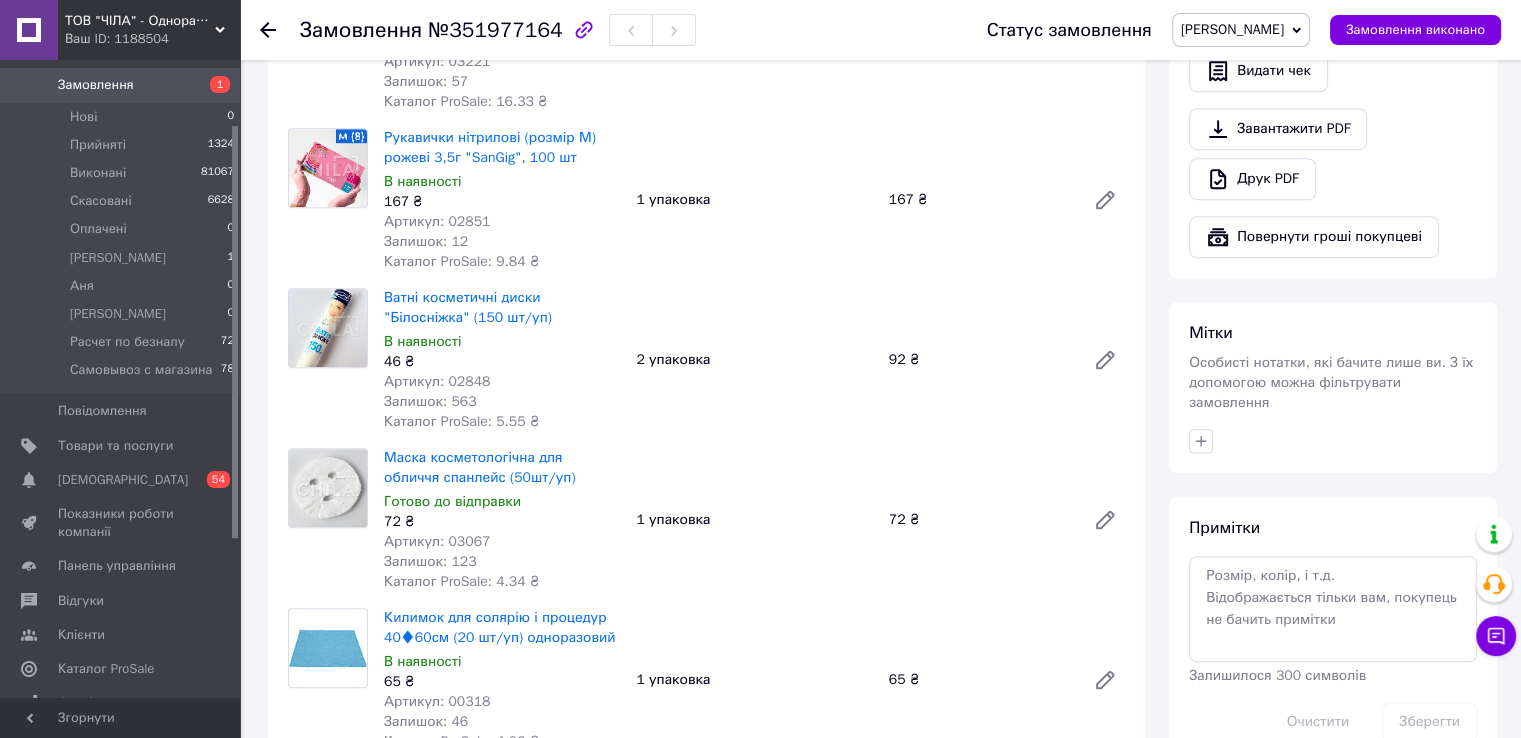 click on "Артикул: 00318" at bounding box center [437, 701] 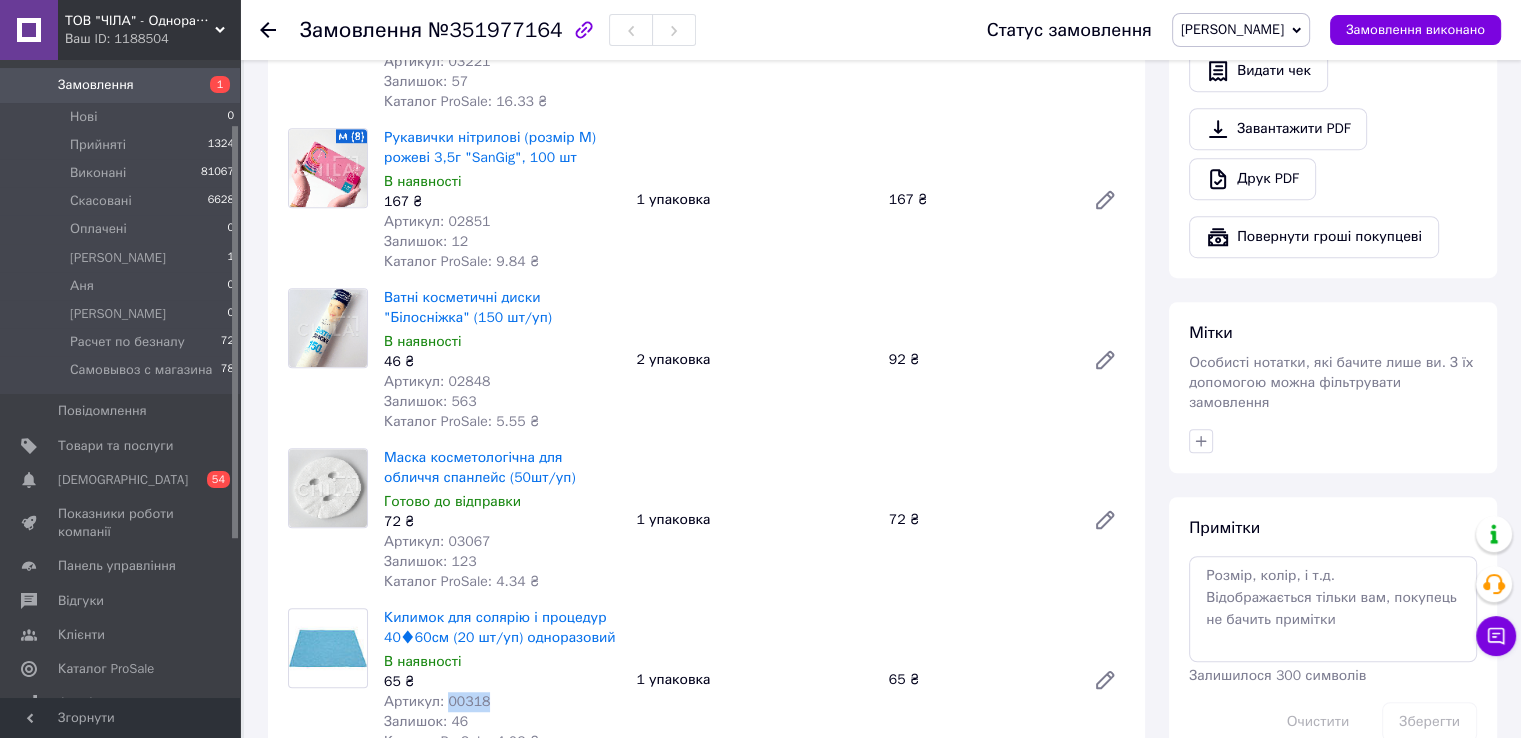 click on "Артикул: 00318" at bounding box center [437, 701] 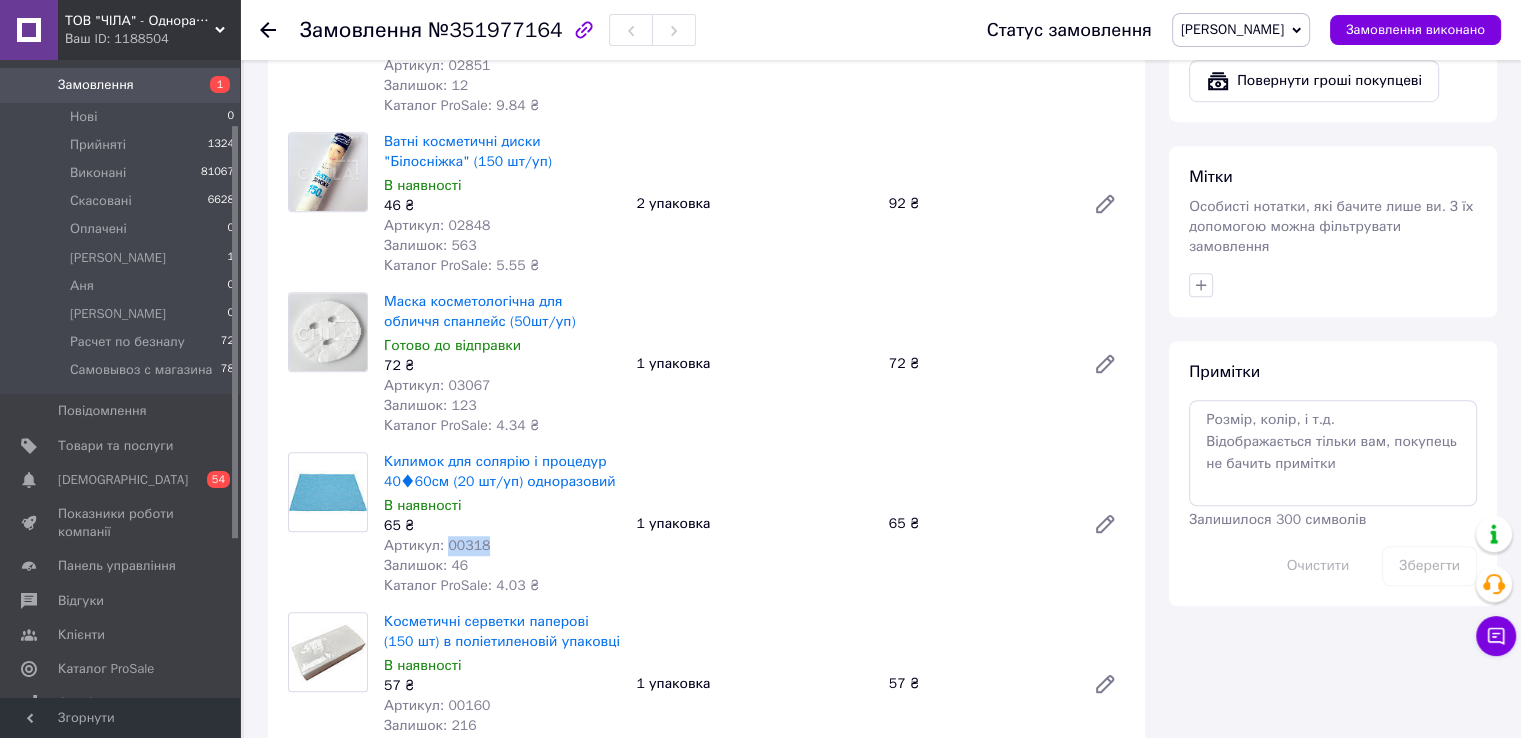 scroll, scrollTop: 1500, scrollLeft: 0, axis: vertical 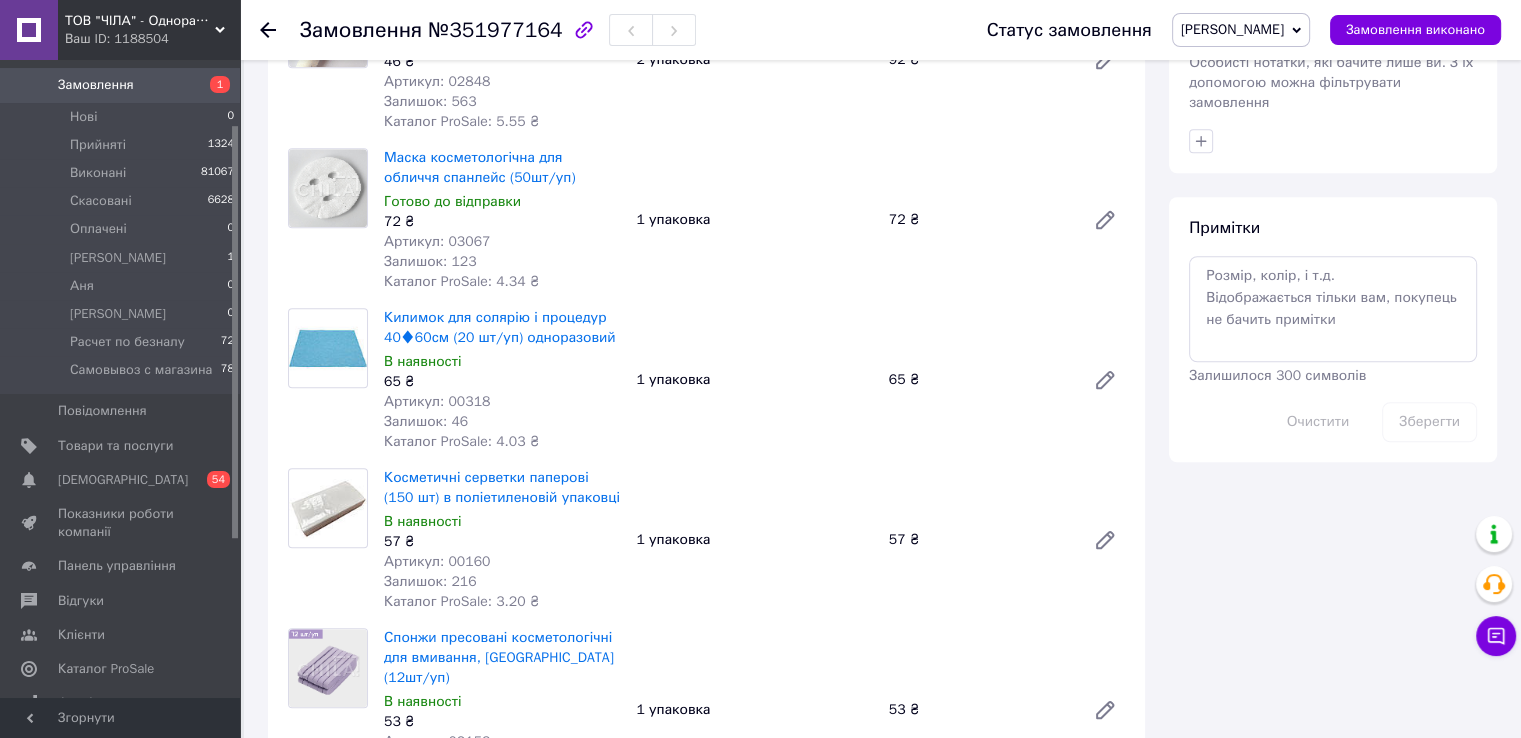click on "Артикул: 00160" at bounding box center (437, 561) 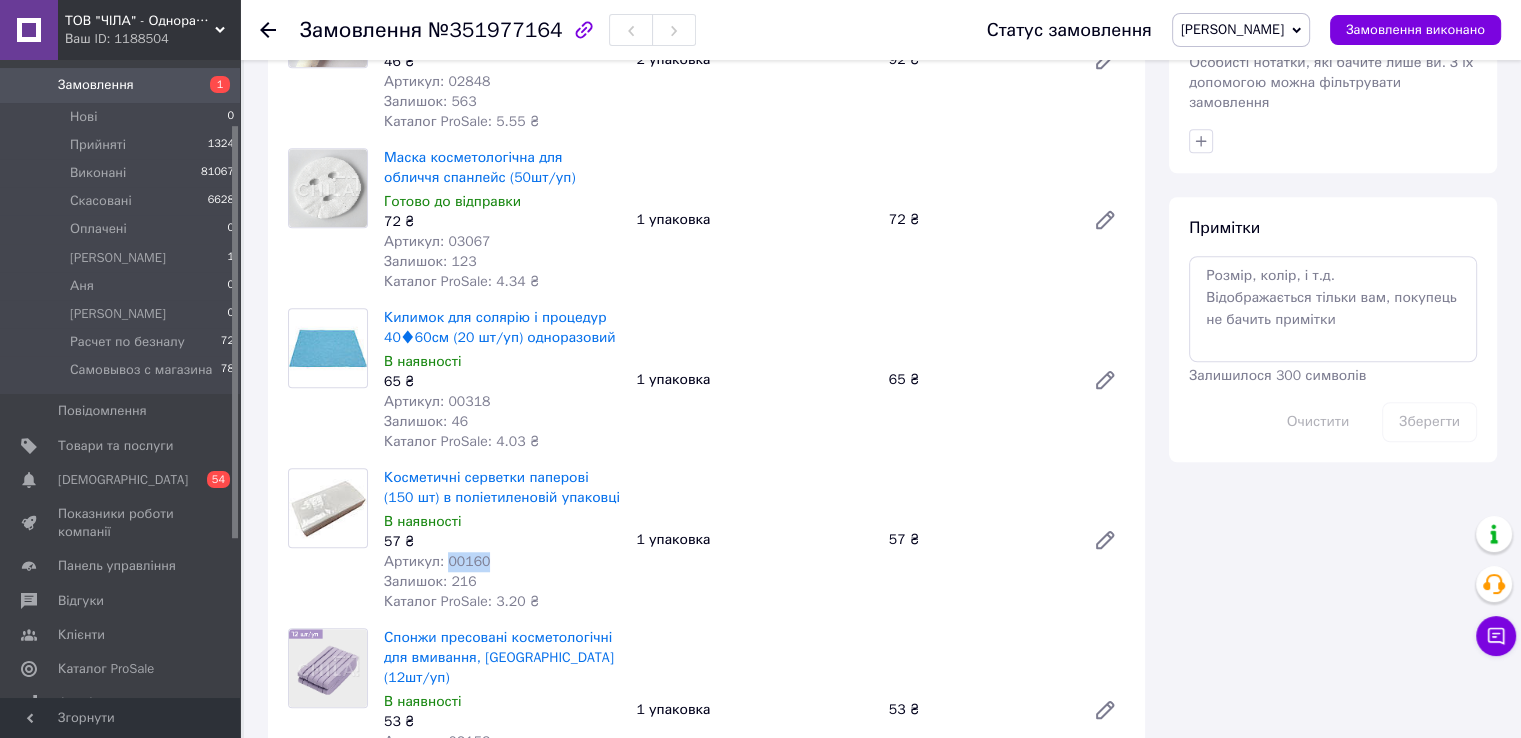 click on "Артикул: 00160" at bounding box center [437, 561] 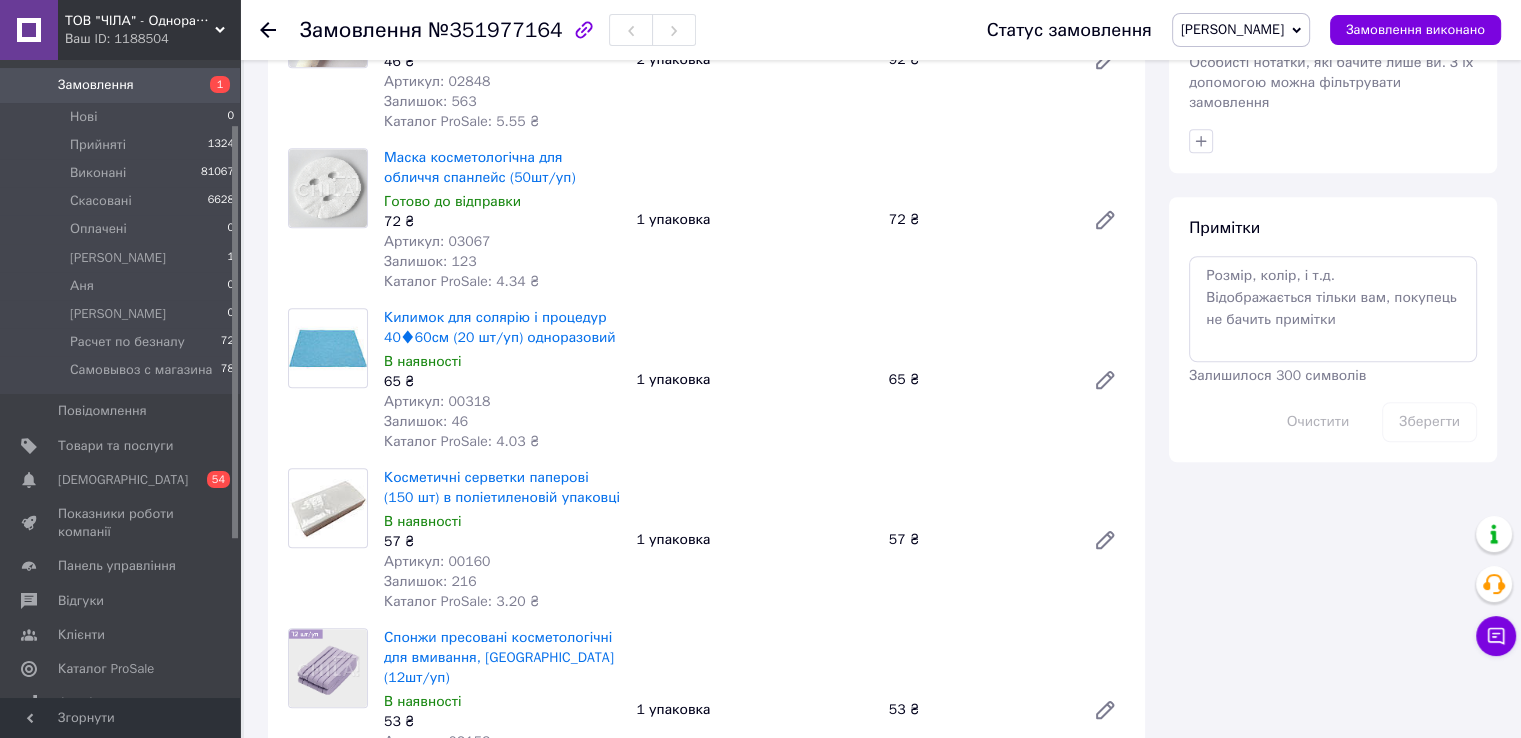 click on "Артикул: 02153" at bounding box center [437, 741] 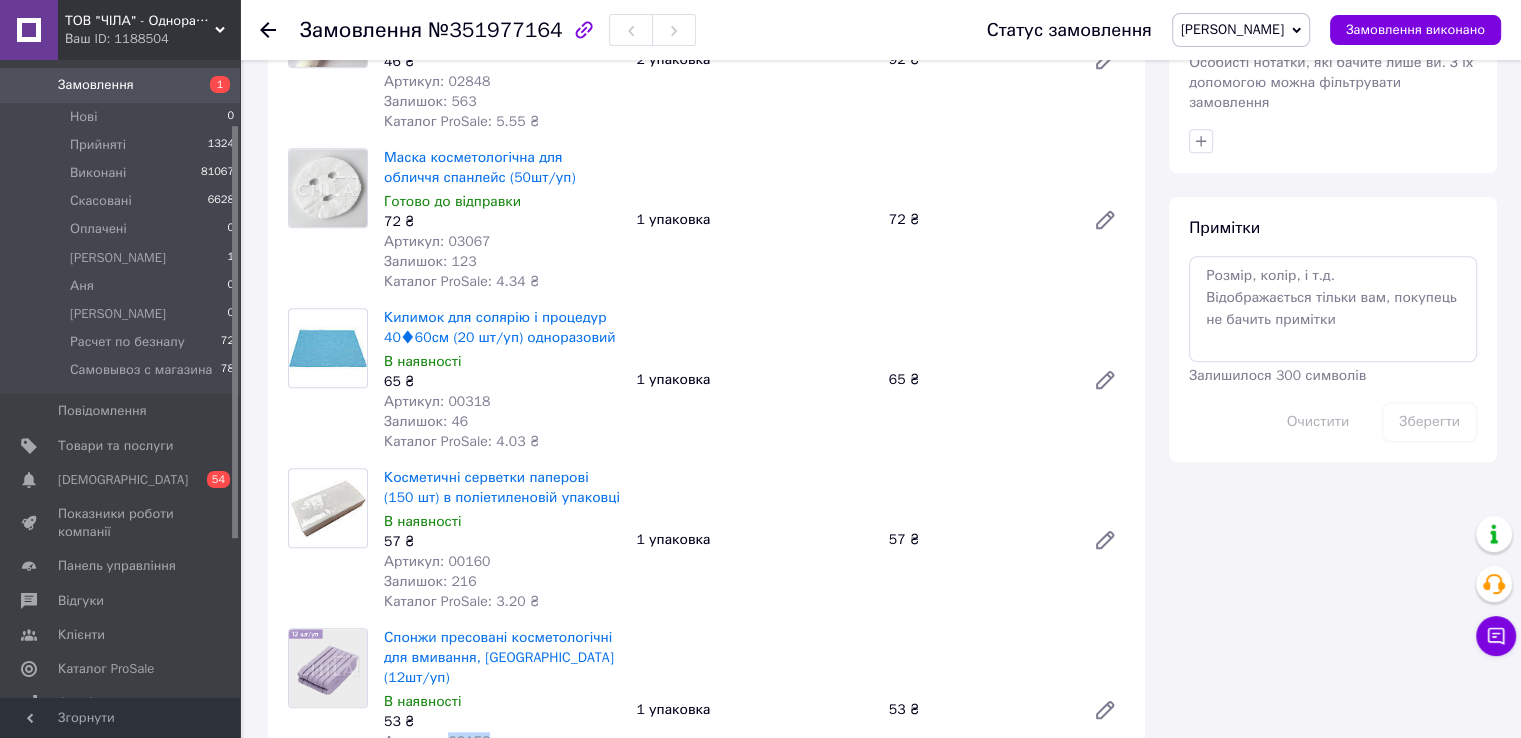 click on "Артикул: 02153" at bounding box center (437, 741) 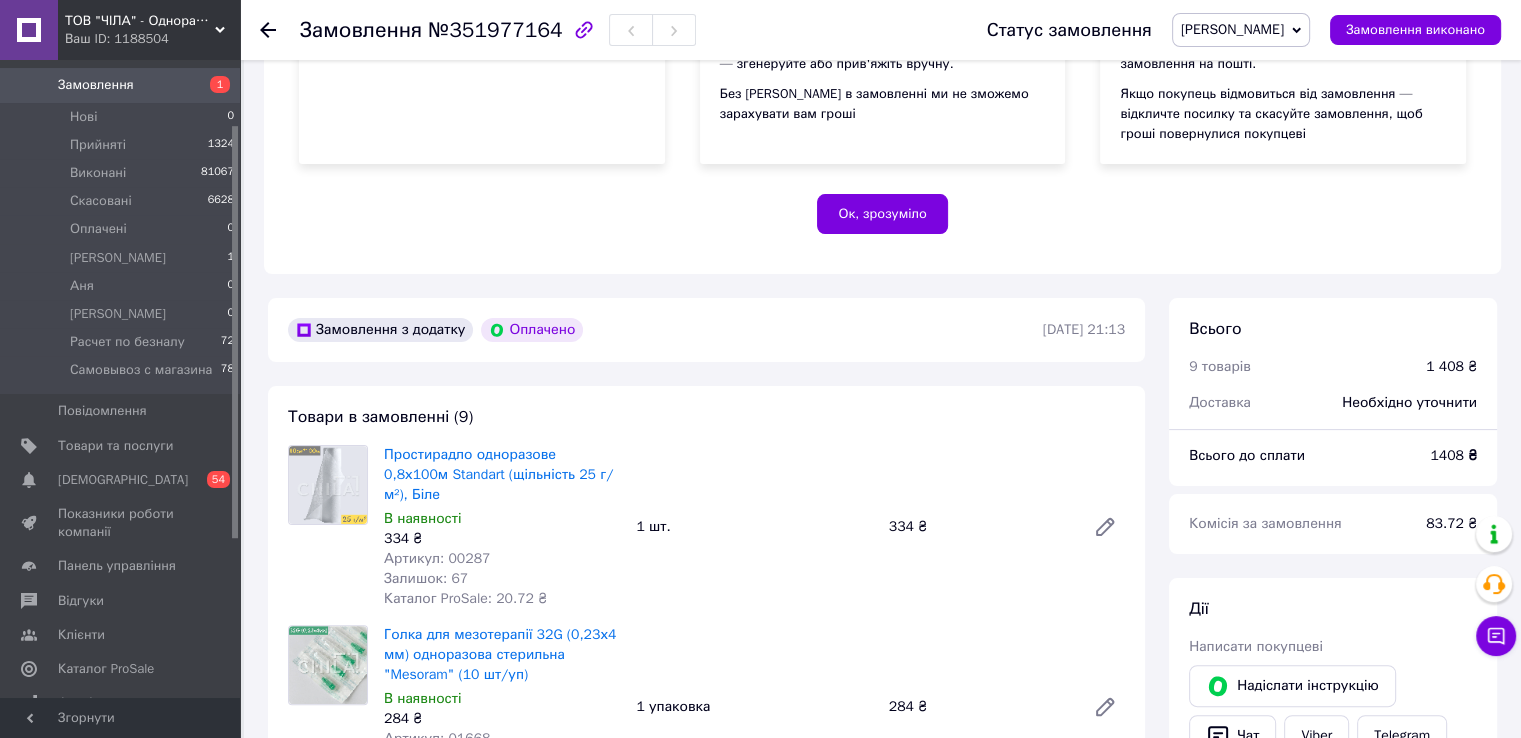 scroll, scrollTop: 100, scrollLeft: 0, axis: vertical 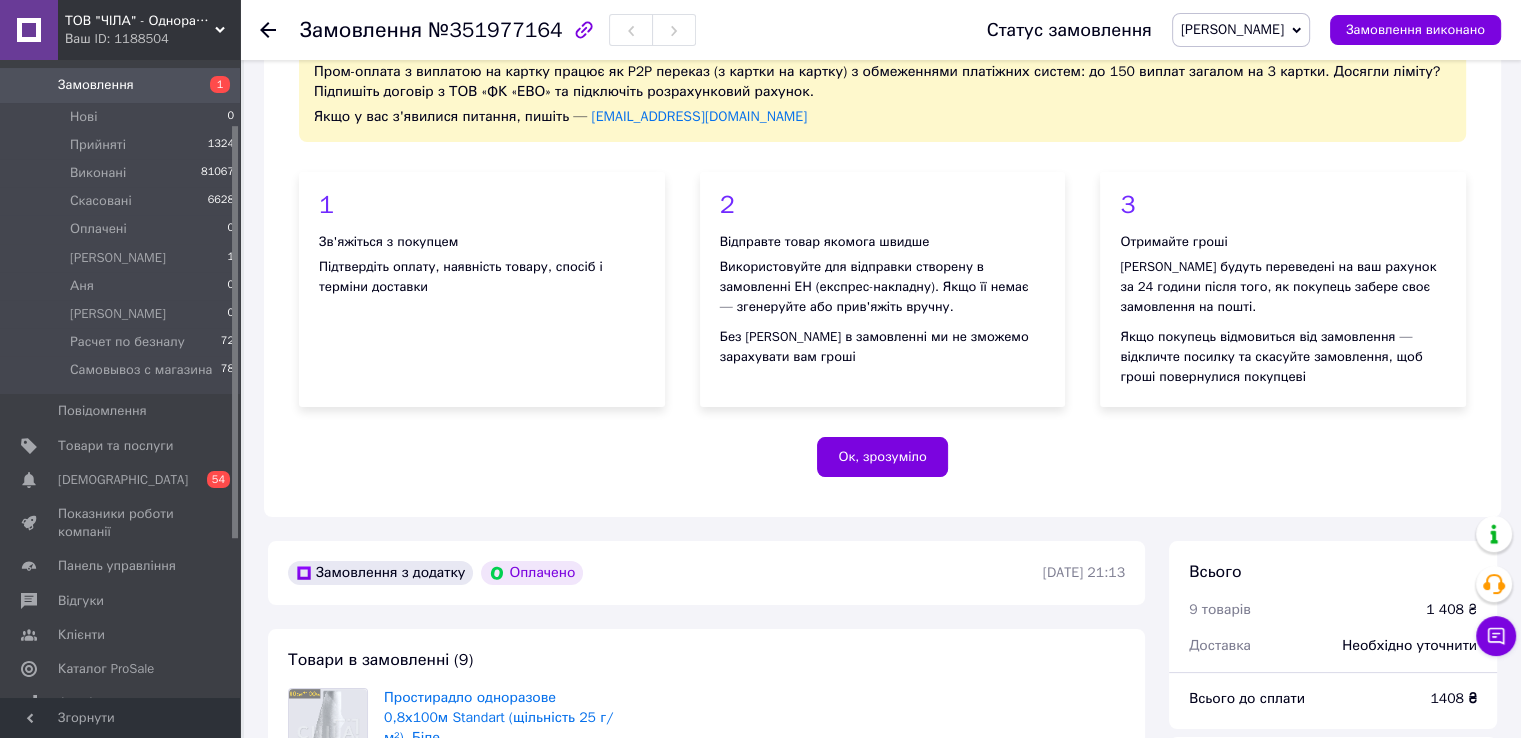 click on "№351977164" at bounding box center (495, 30) 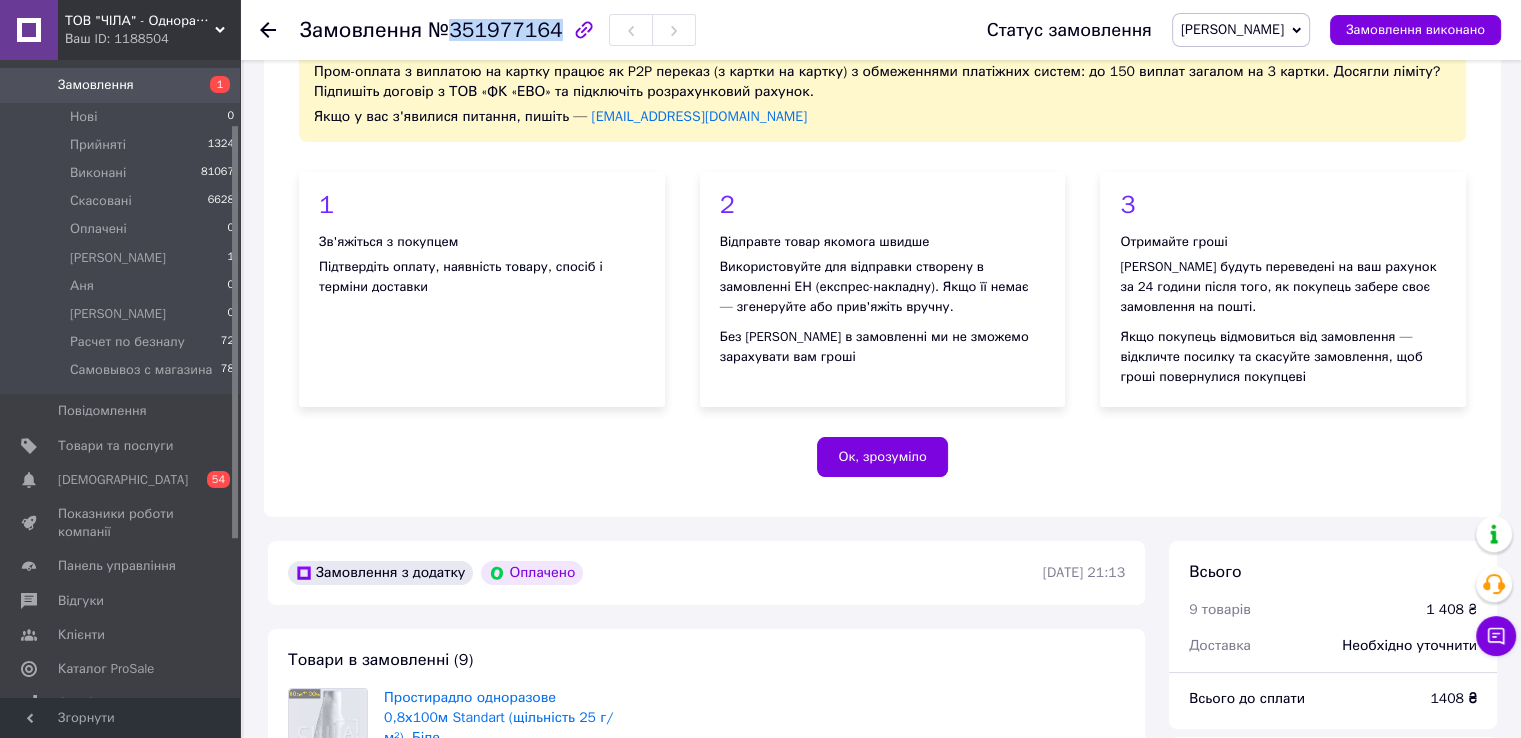 click on "№351977164" at bounding box center [495, 30] 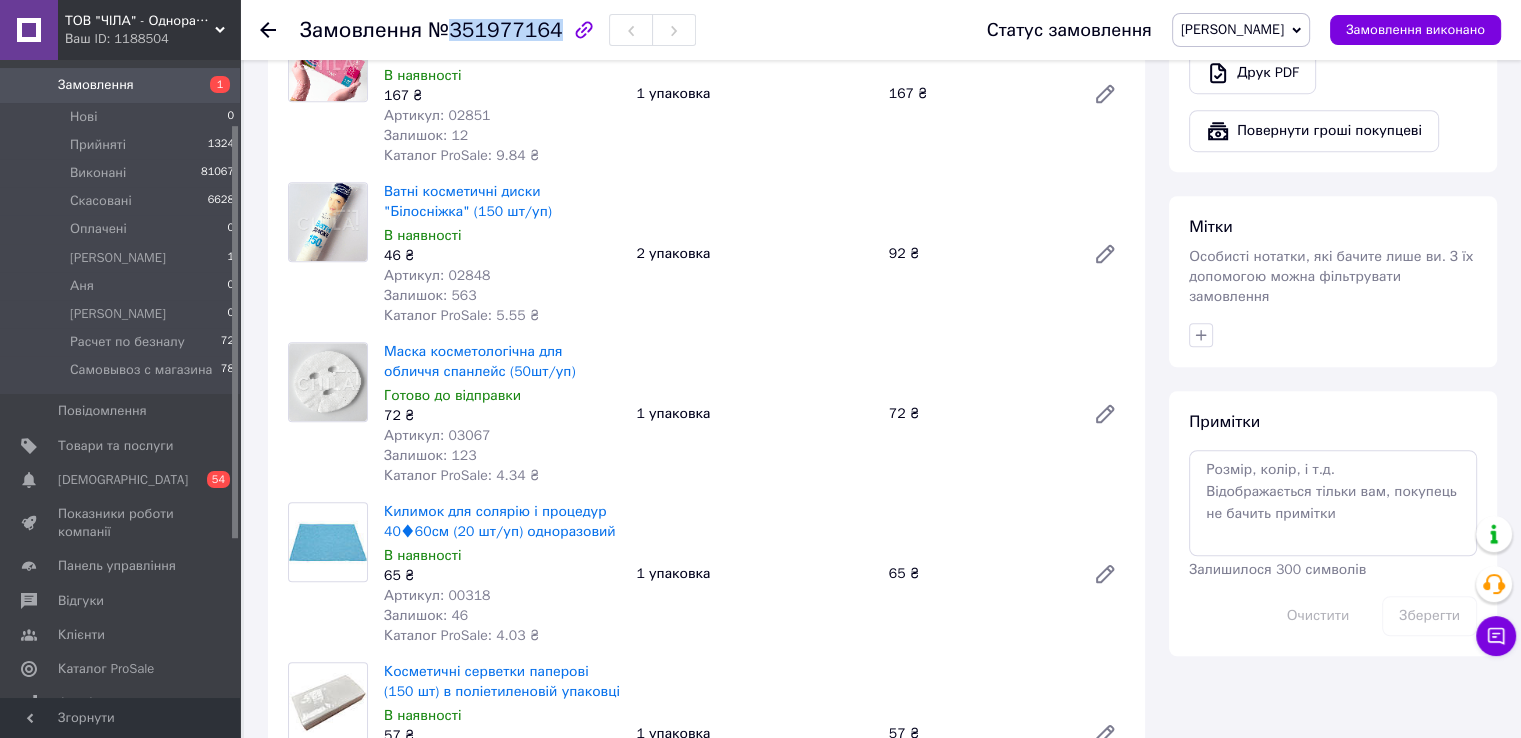 scroll, scrollTop: 2000, scrollLeft: 0, axis: vertical 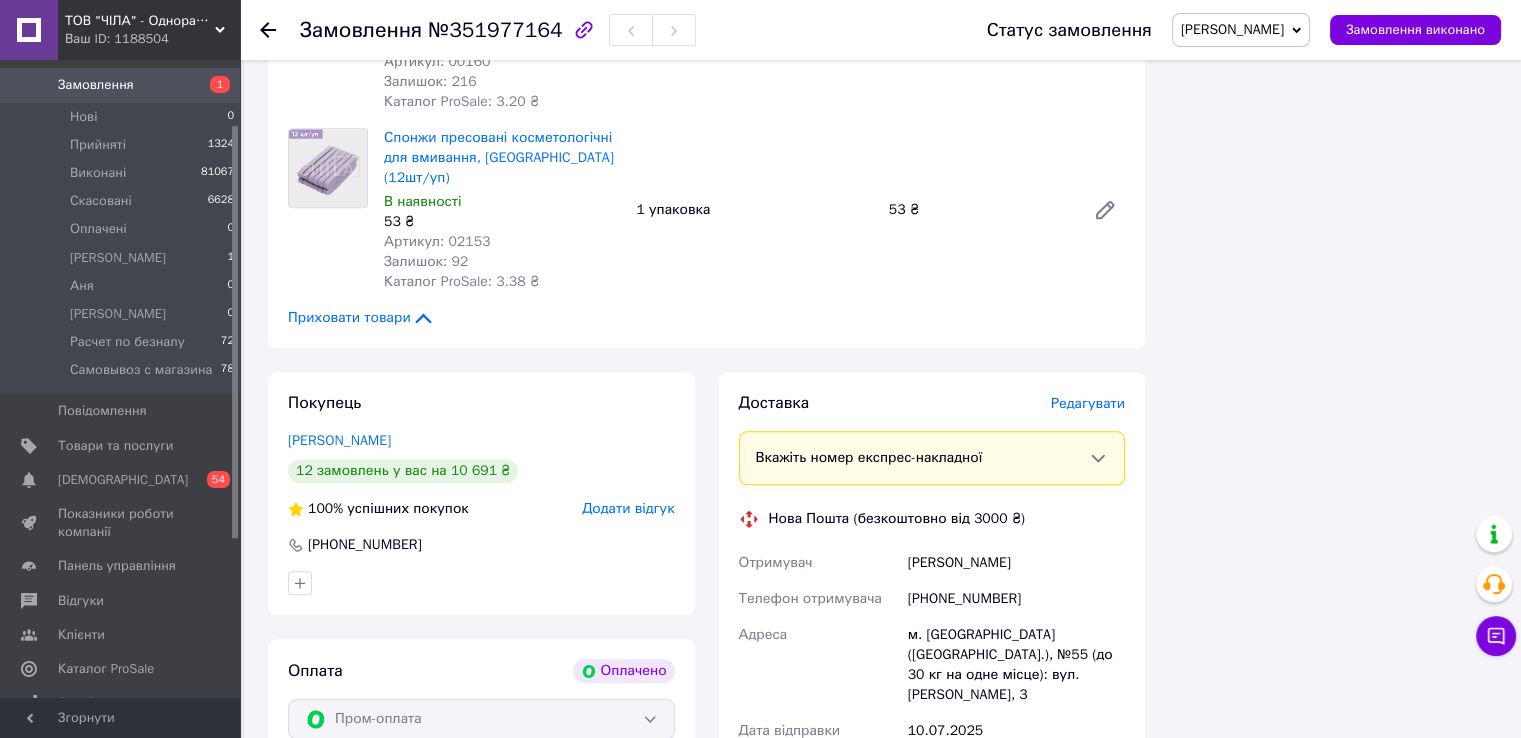 click on "[PHONE_NUMBER]" at bounding box center (1016, 599) 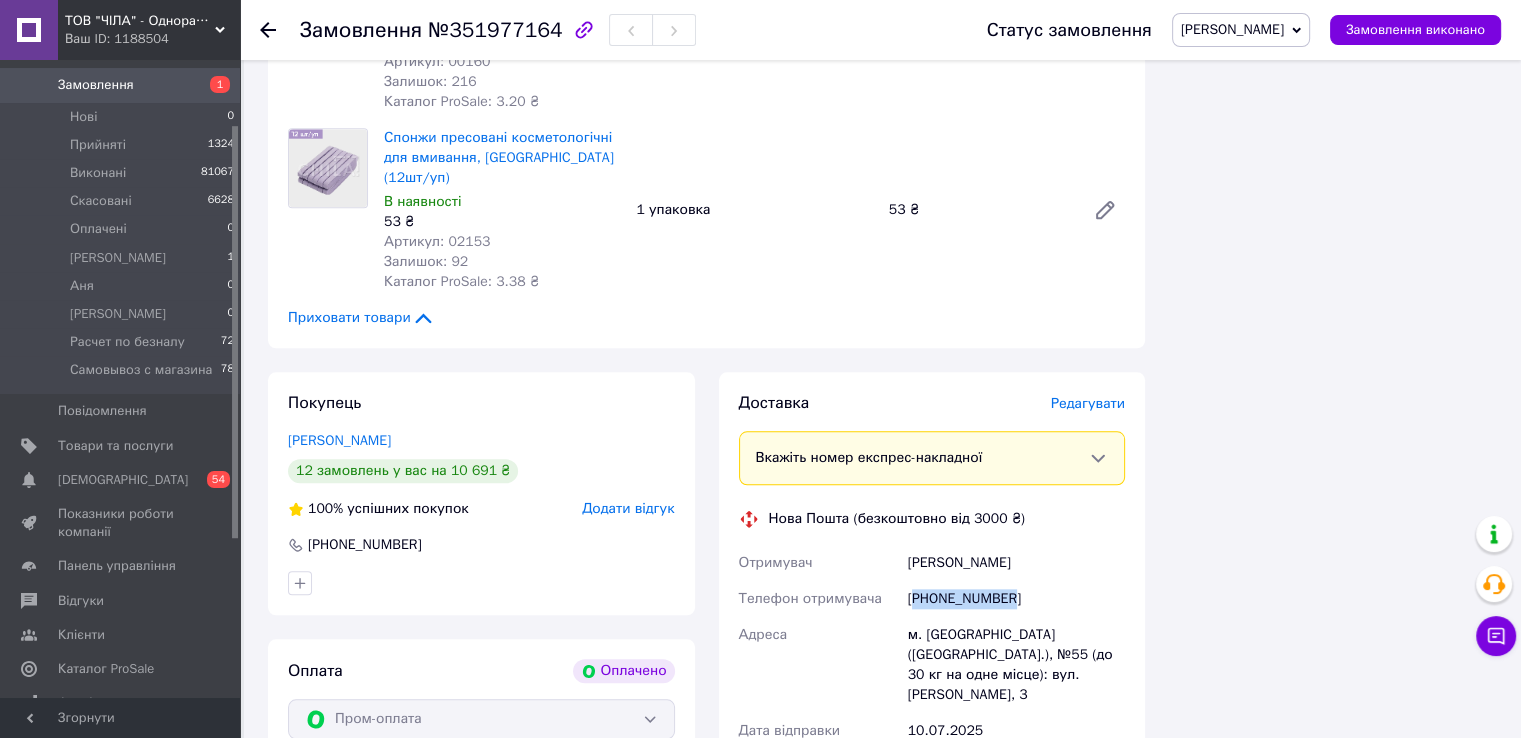 click on "[PHONE_NUMBER]" at bounding box center (1016, 599) 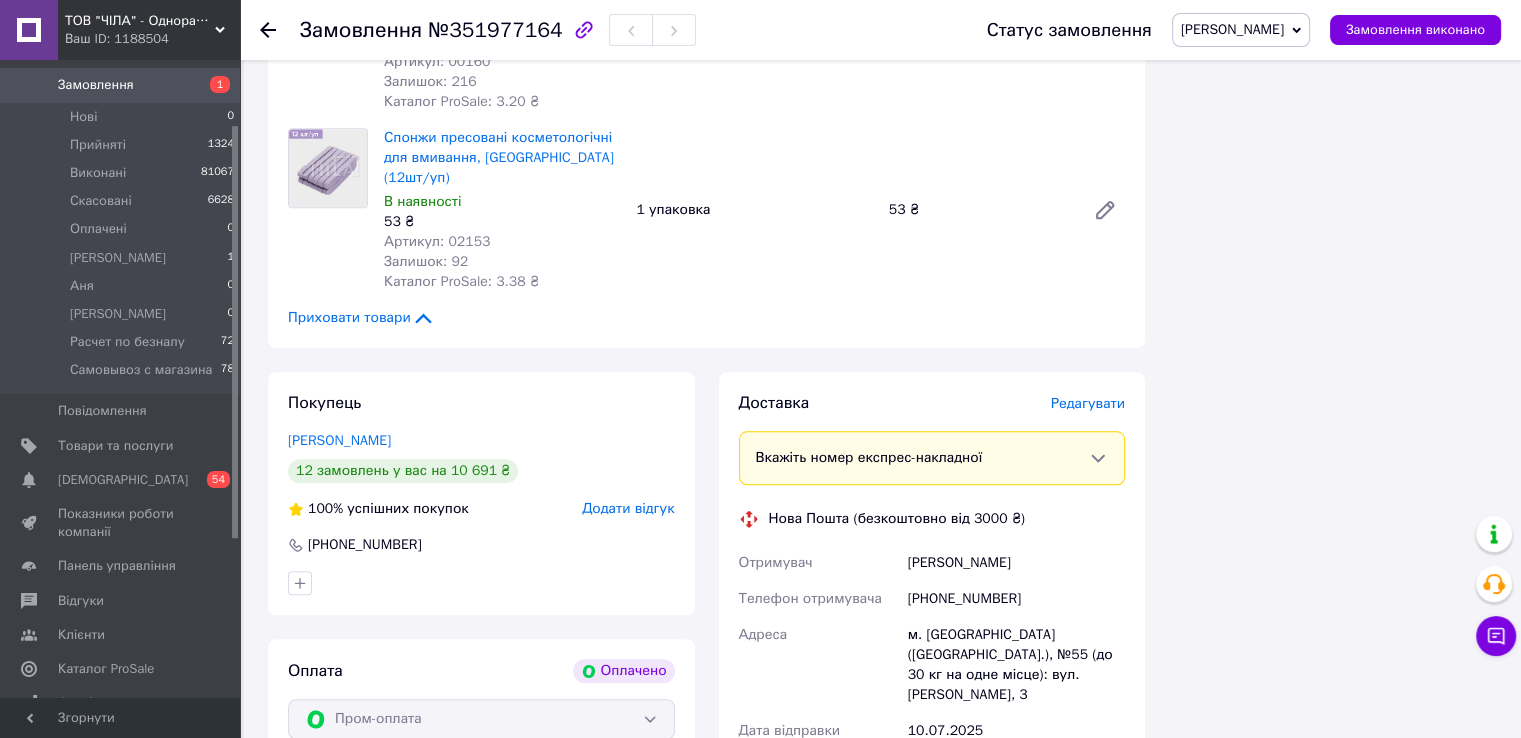 click 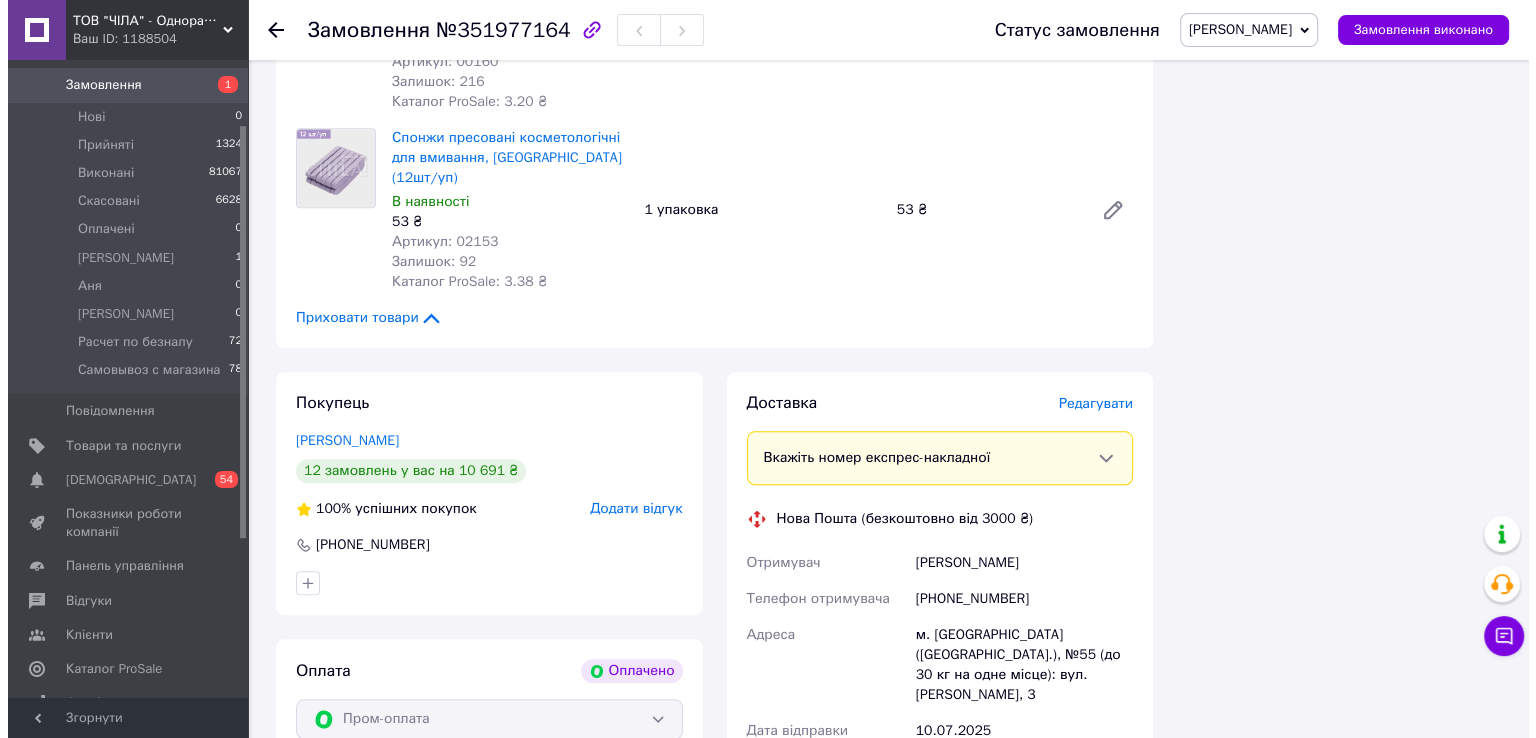 scroll, scrollTop: 0, scrollLeft: 0, axis: both 